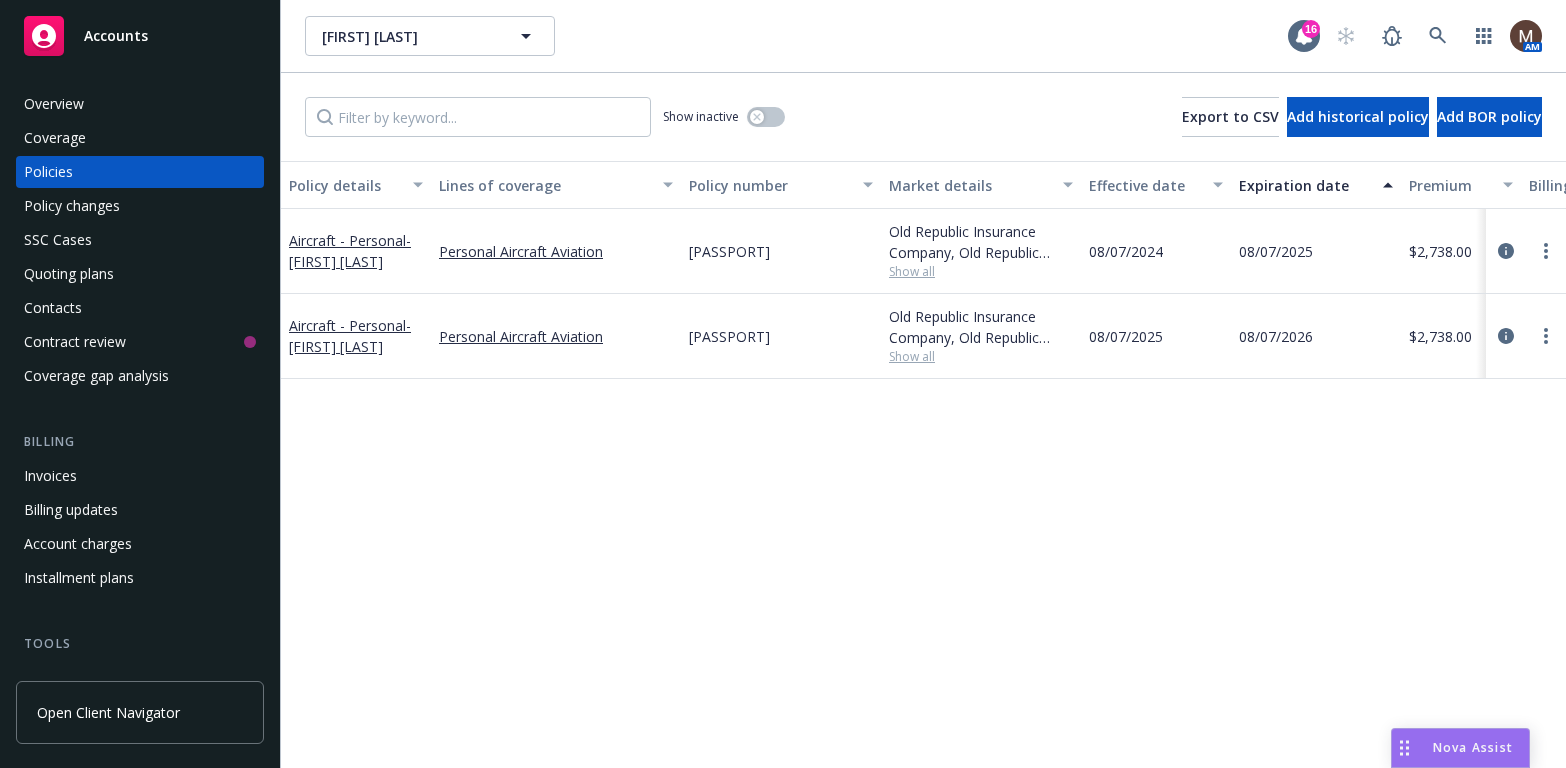 scroll, scrollTop: 0, scrollLeft: 0, axis: both 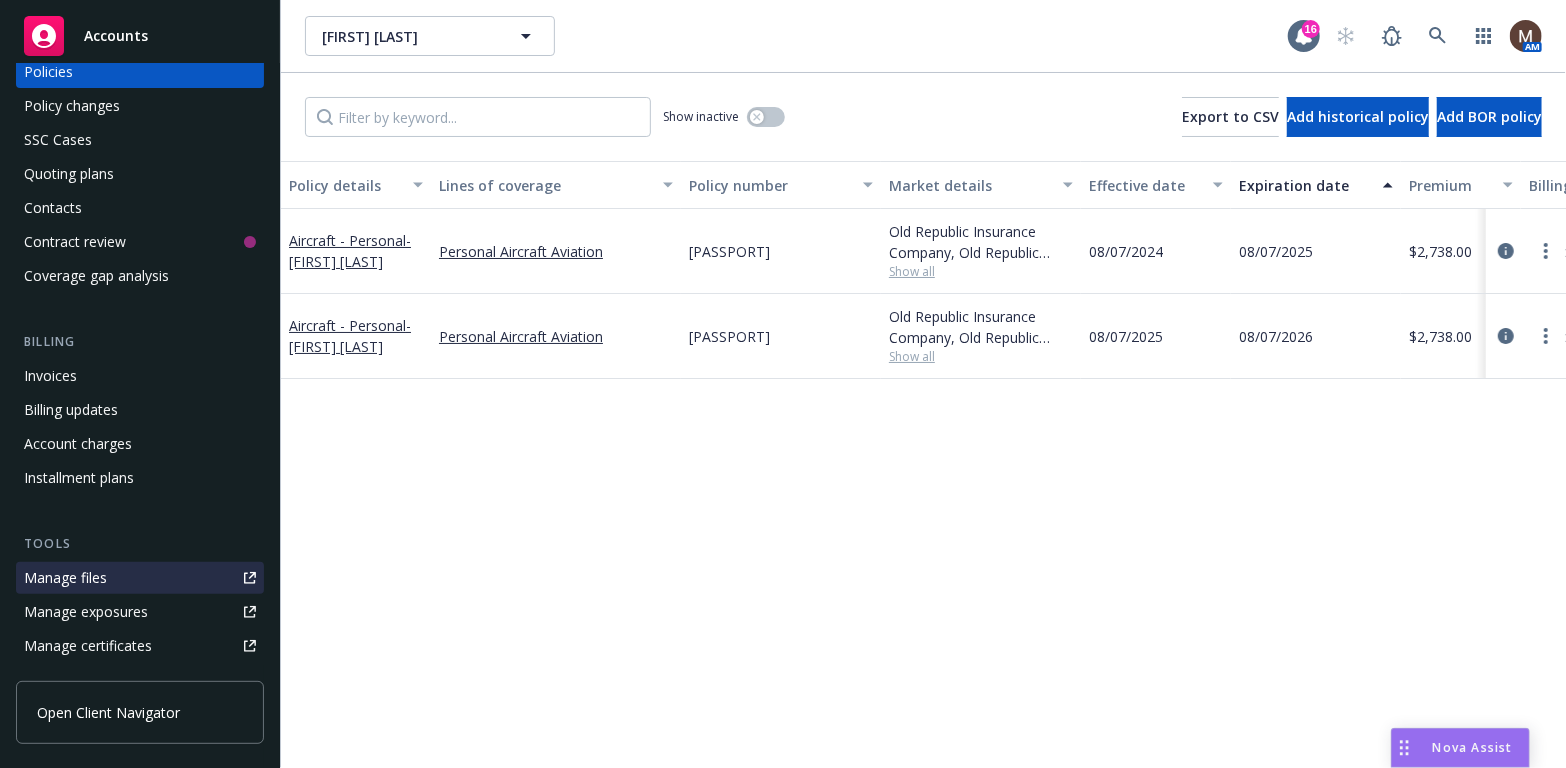 click on "Manage files" at bounding box center [65, 578] 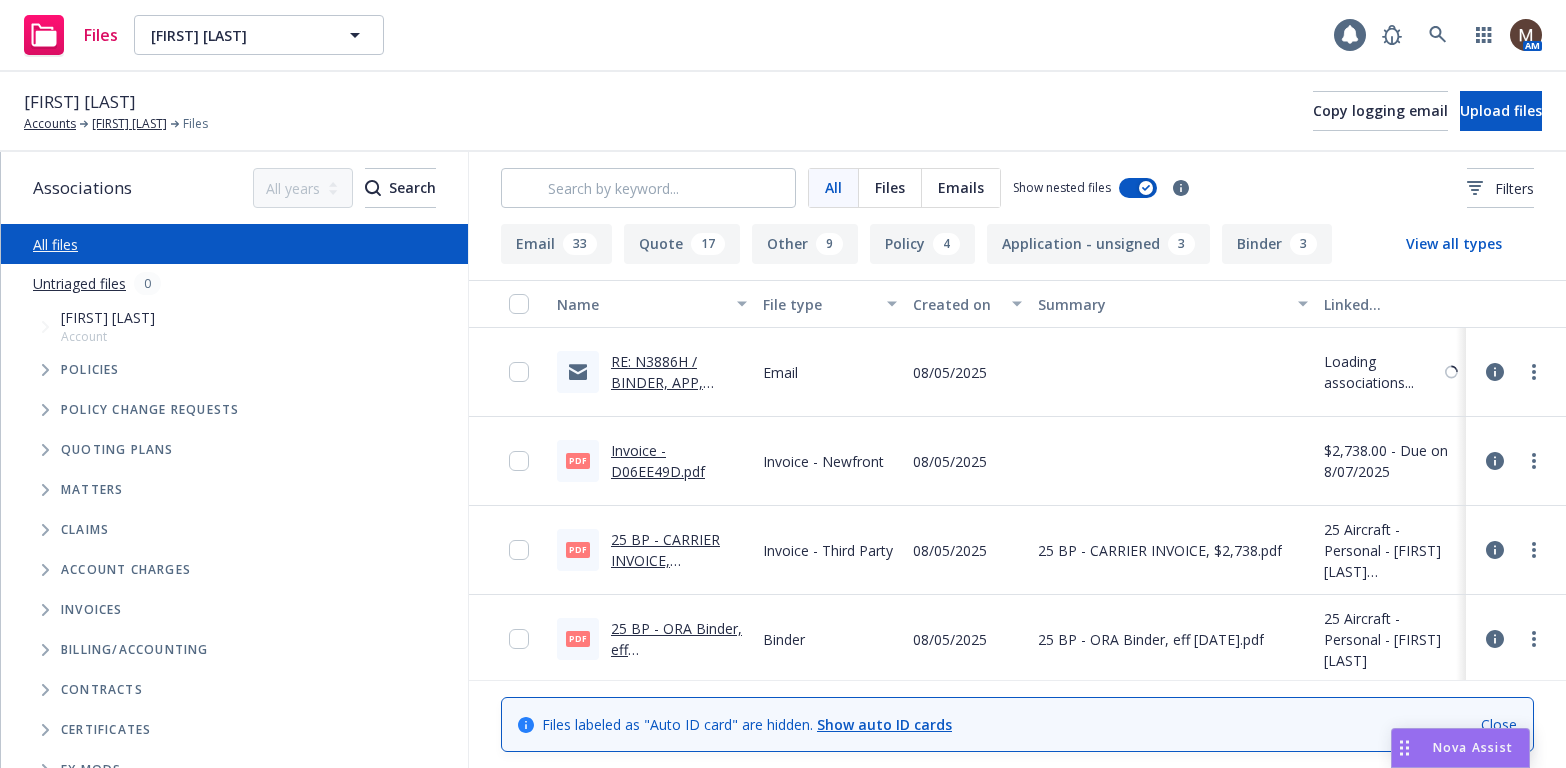 scroll, scrollTop: 0, scrollLeft: 0, axis: both 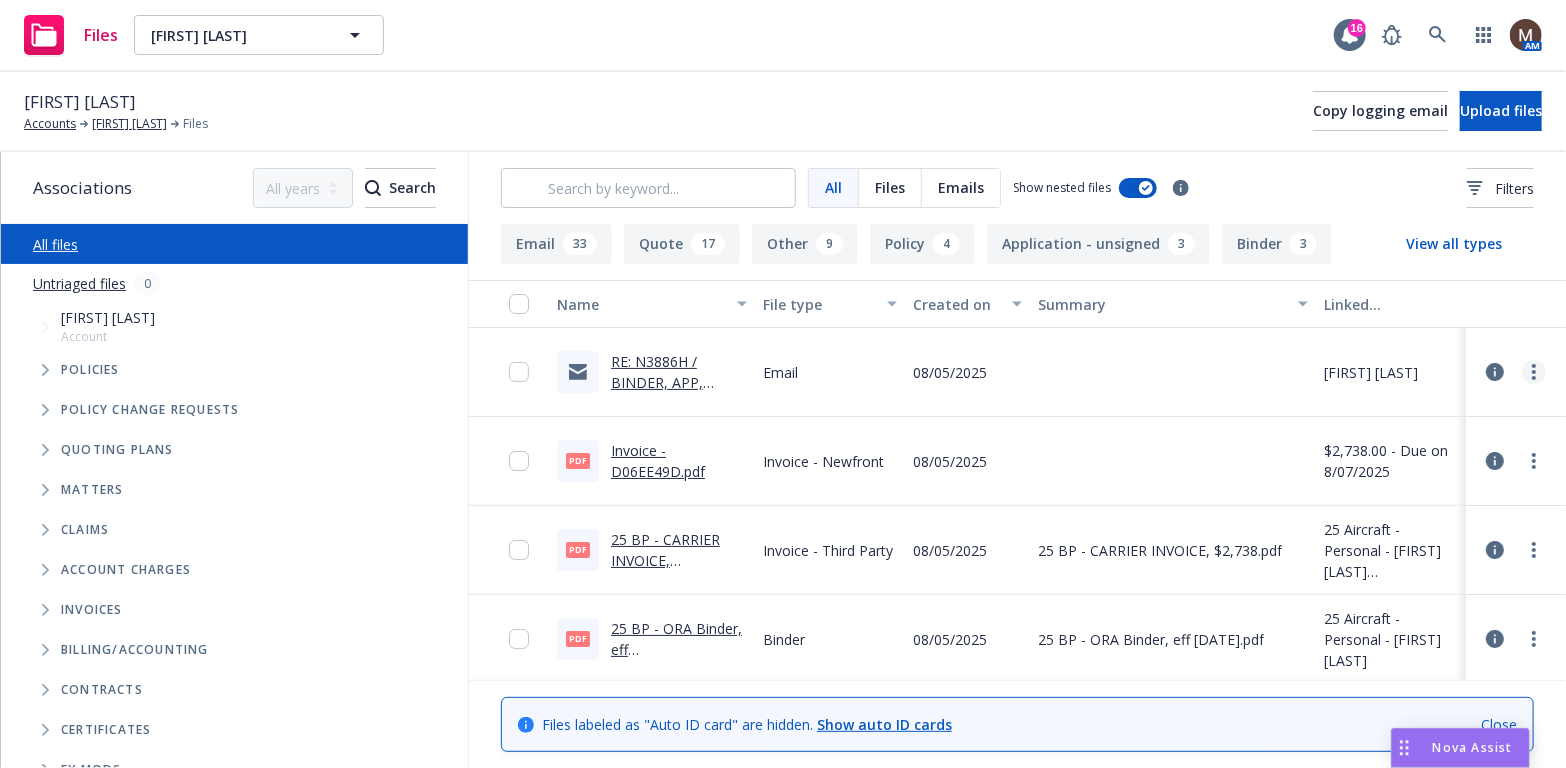 click at bounding box center (1534, 372) 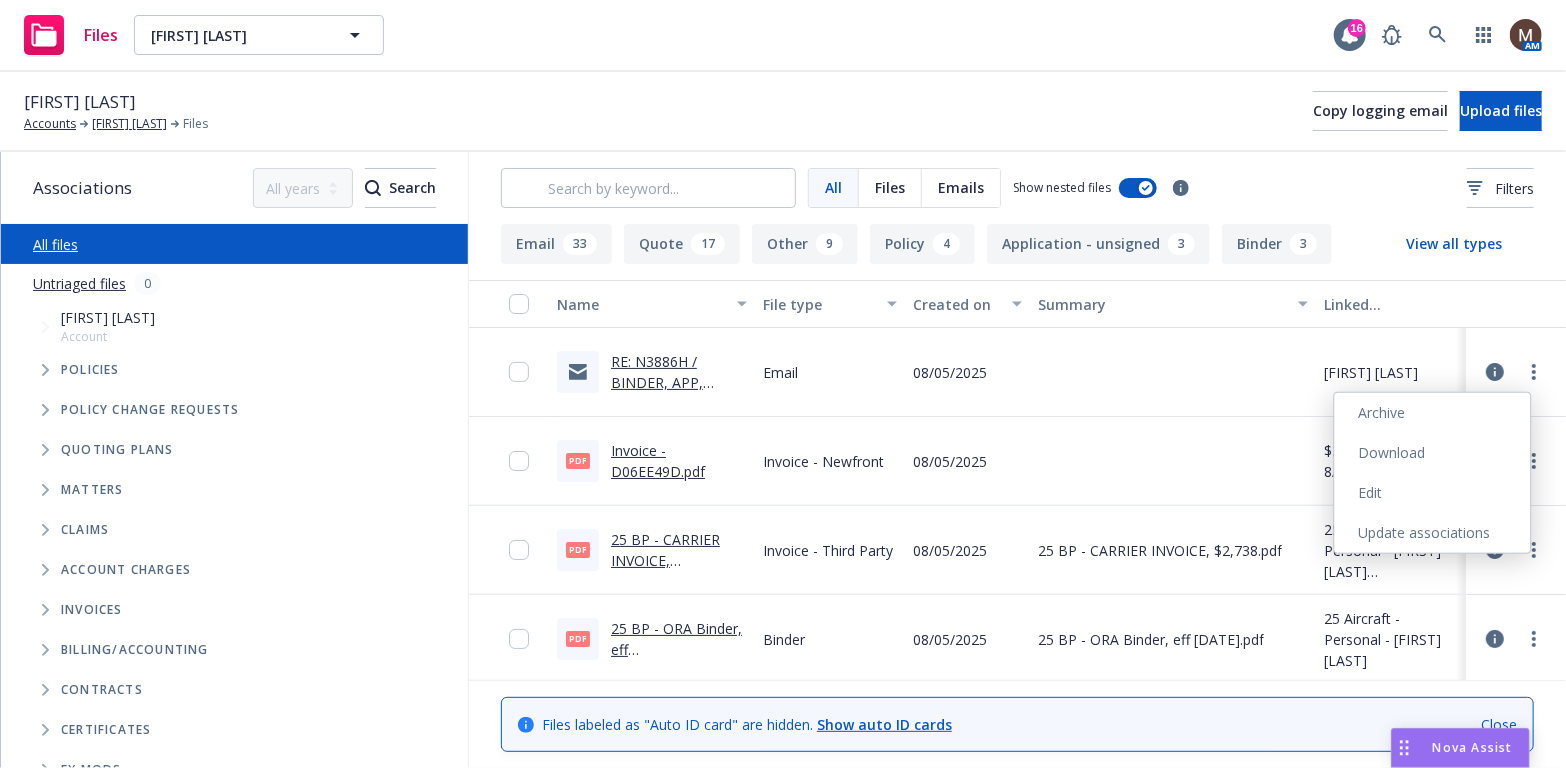 drag, startPoint x: 1373, startPoint y: 530, endPoint x: 1256, endPoint y: 514, distance: 118.08895 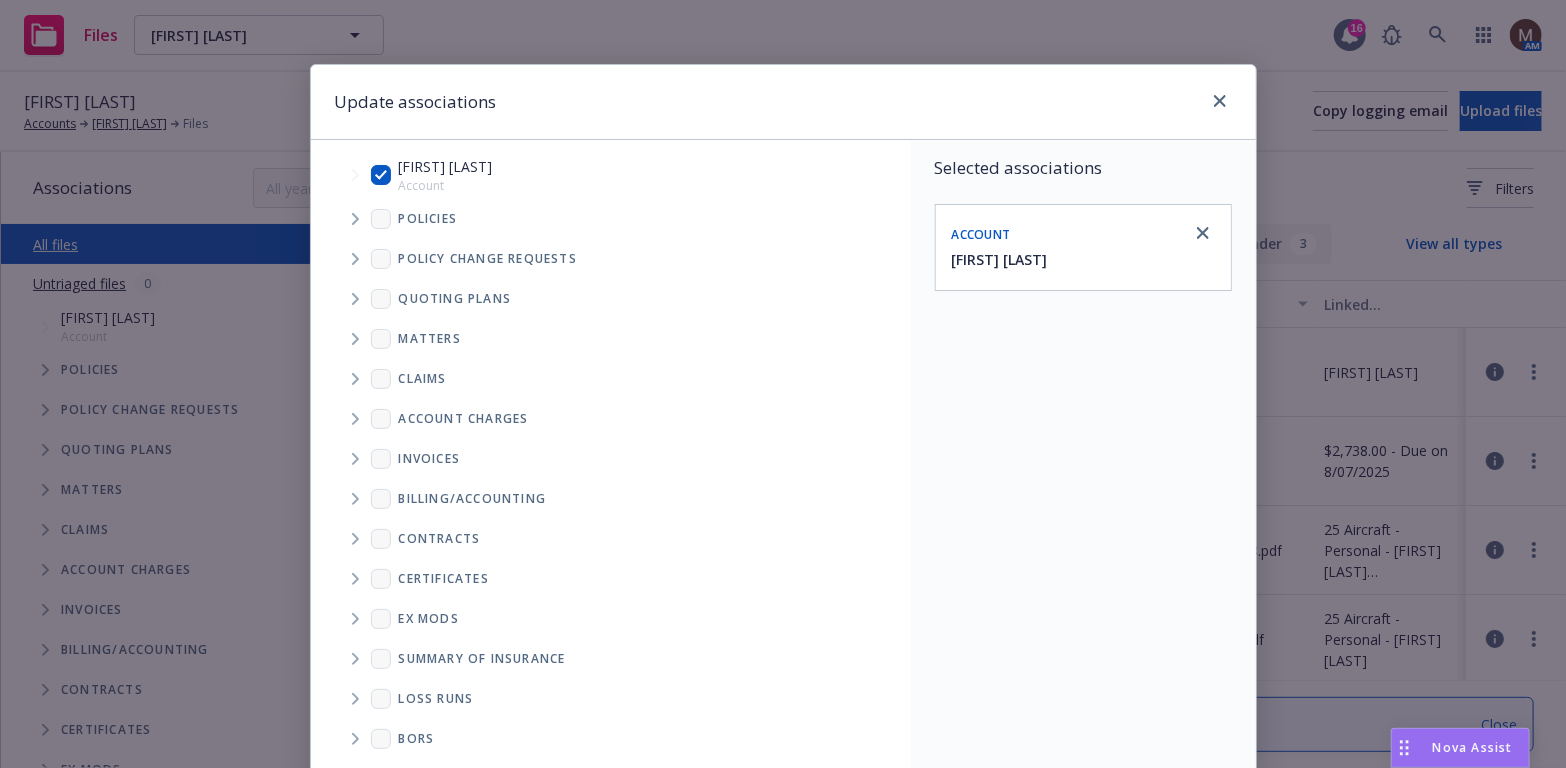 click 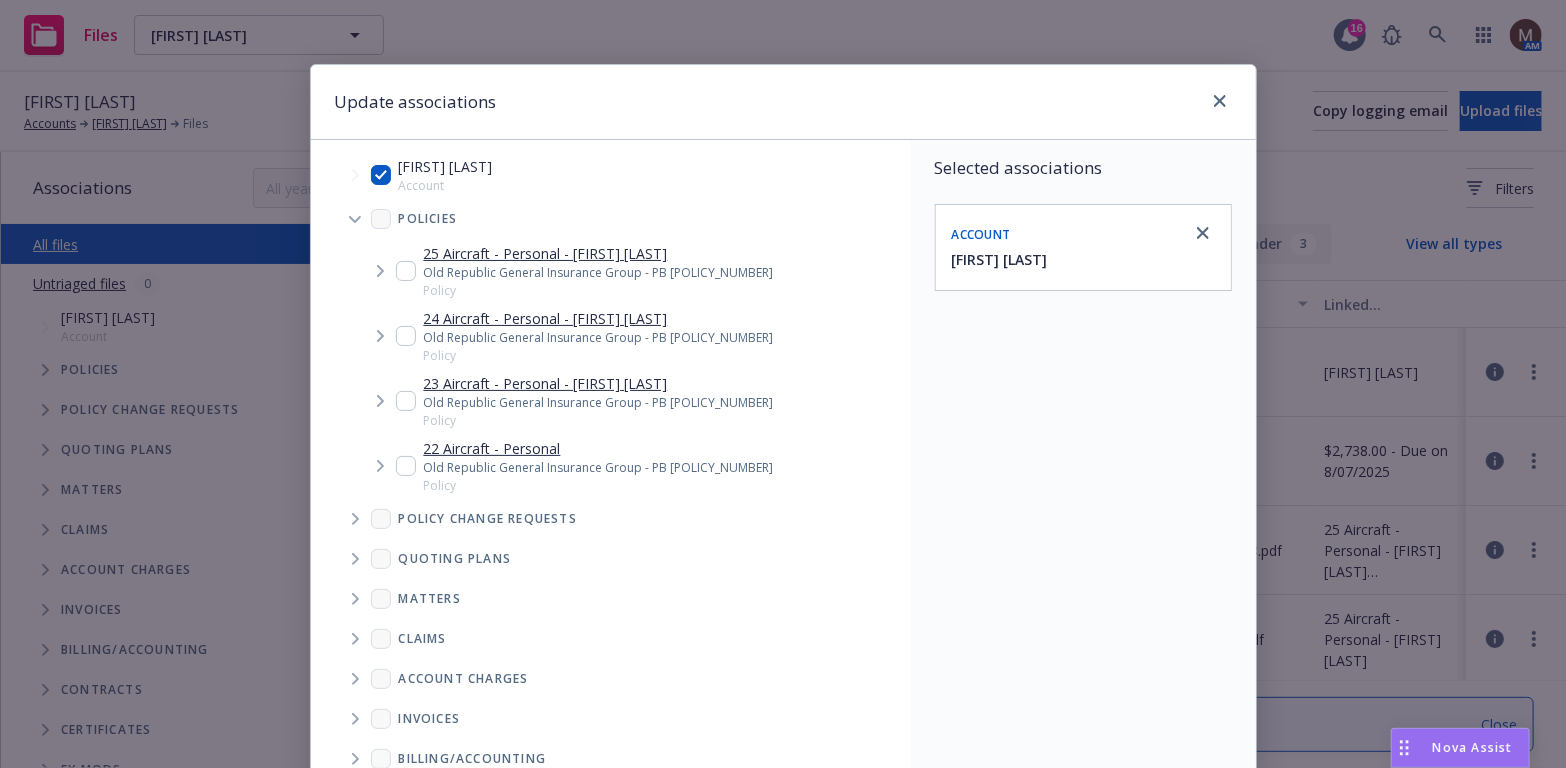 click at bounding box center (406, 271) 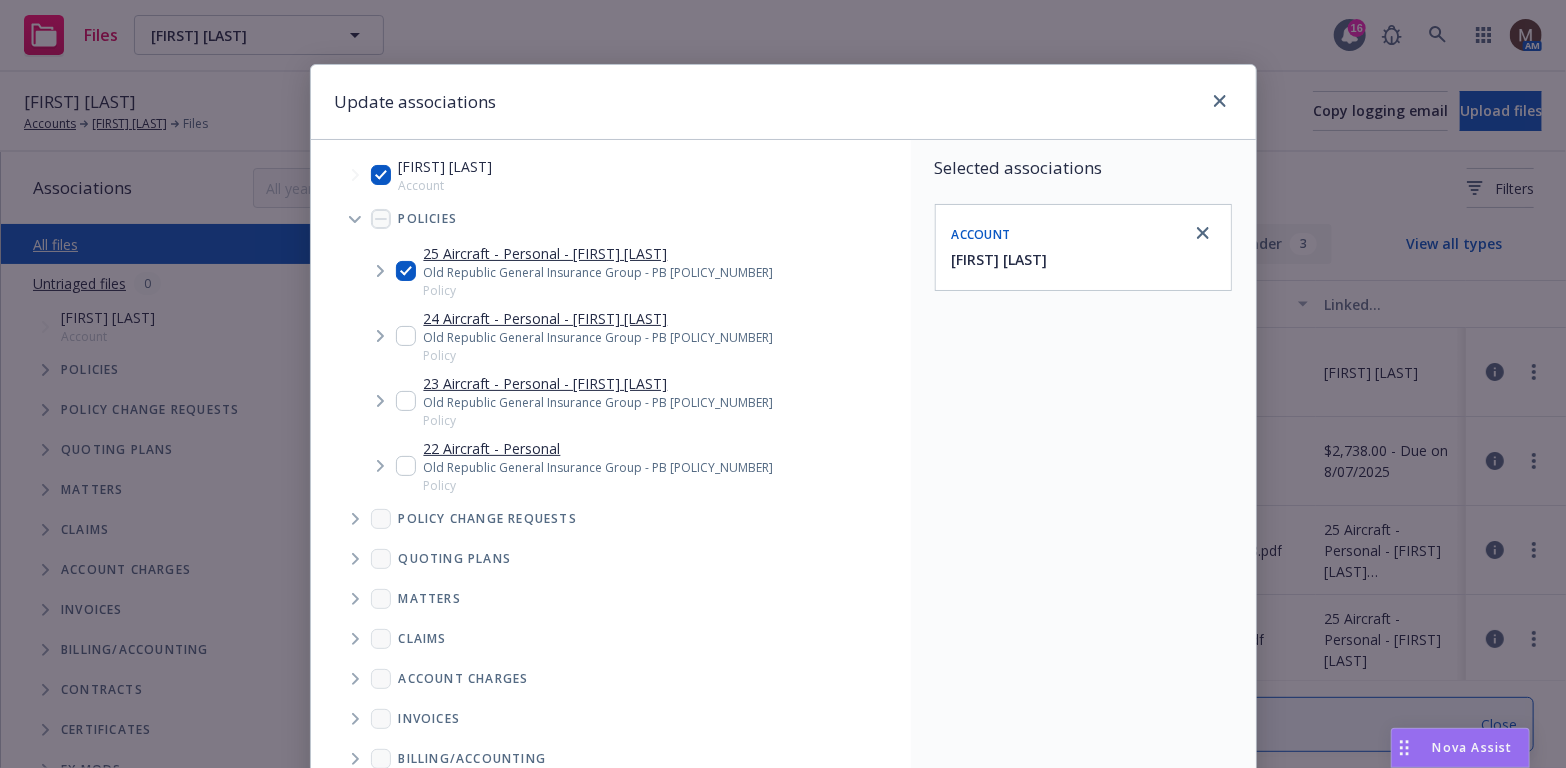 checkbox on "true" 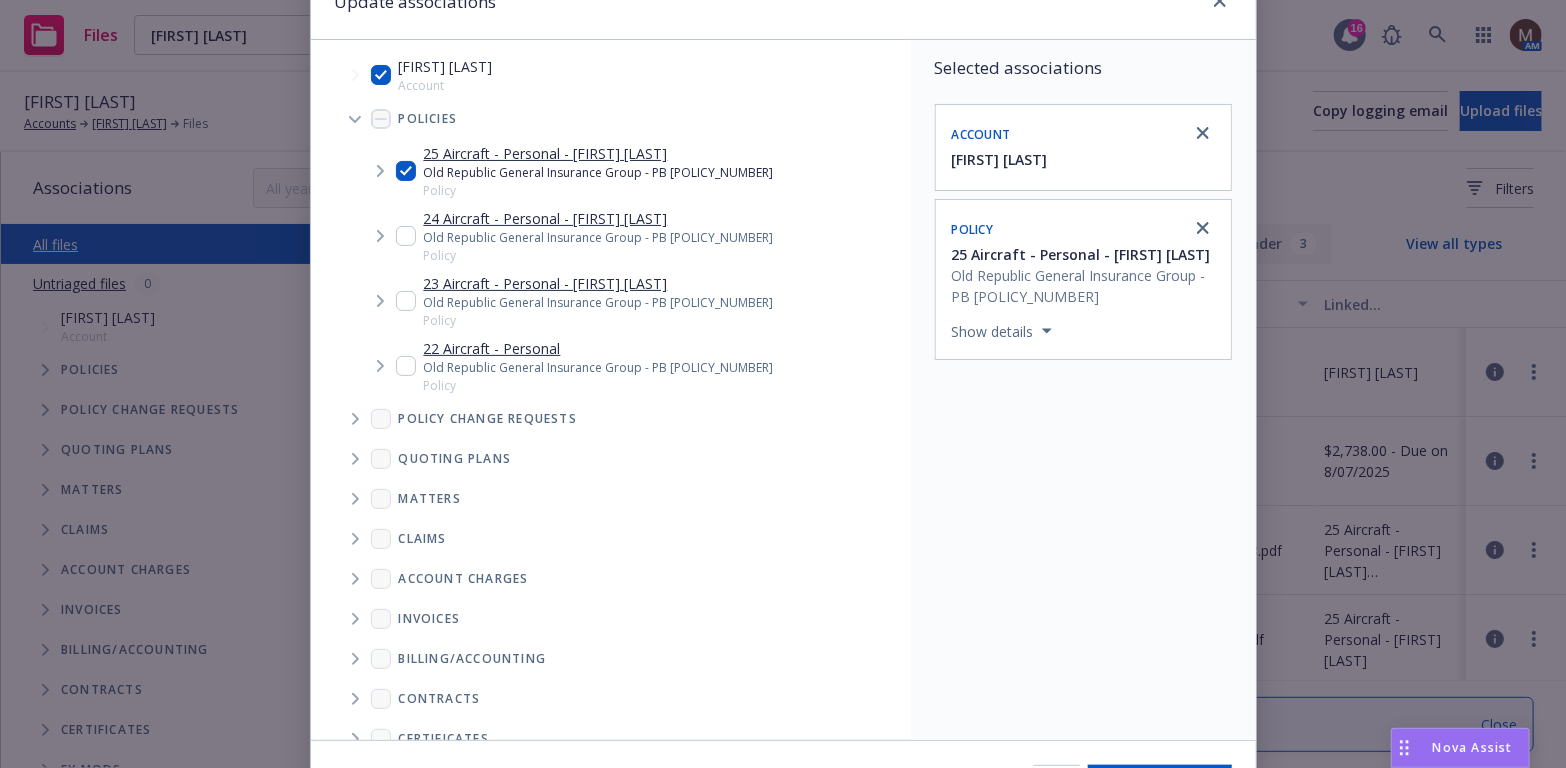 scroll, scrollTop: 200, scrollLeft: 0, axis: vertical 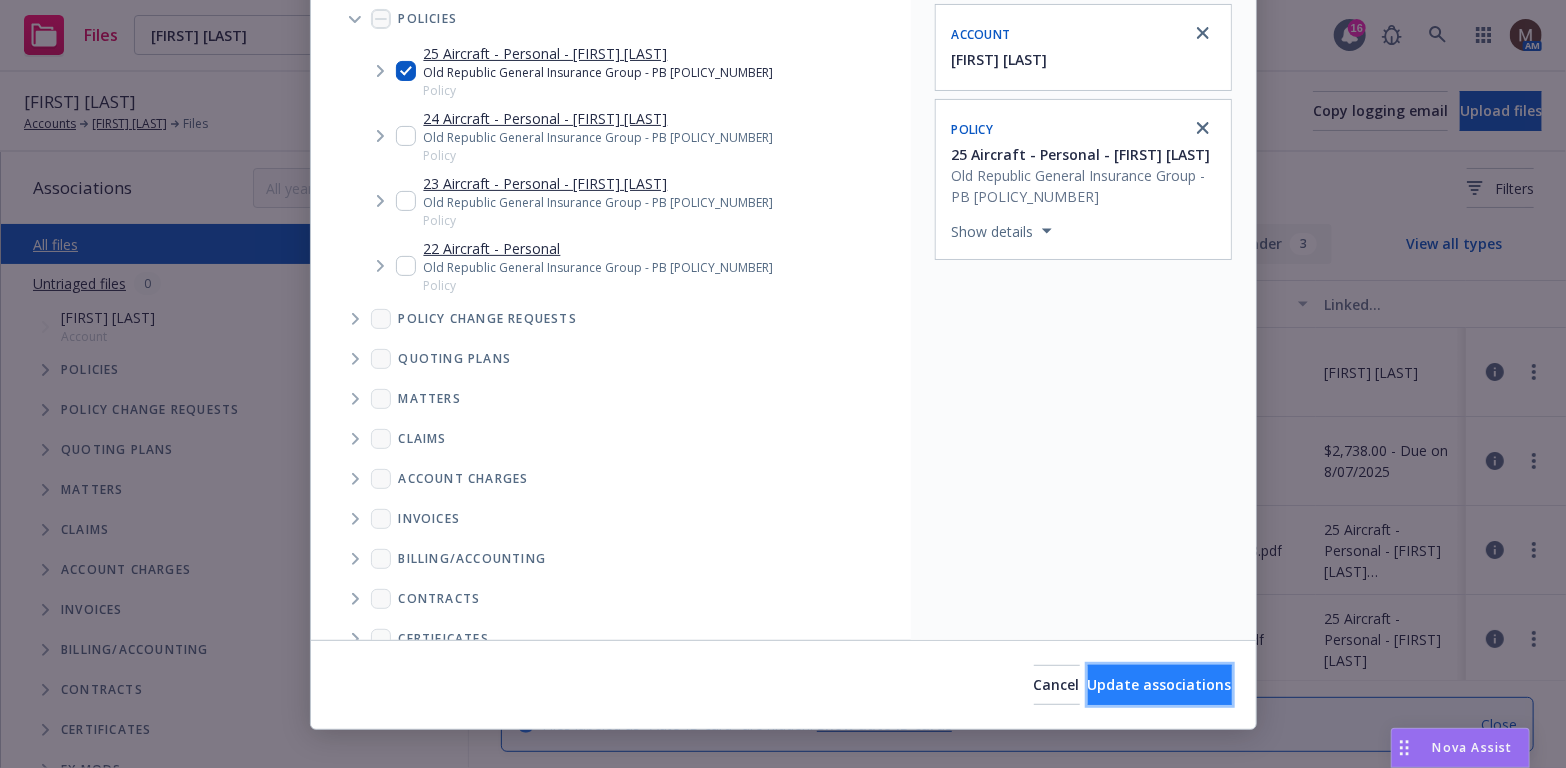 drag, startPoint x: 1092, startPoint y: 680, endPoint x: 1100, endPoint y: 671, distance: 12.0415945 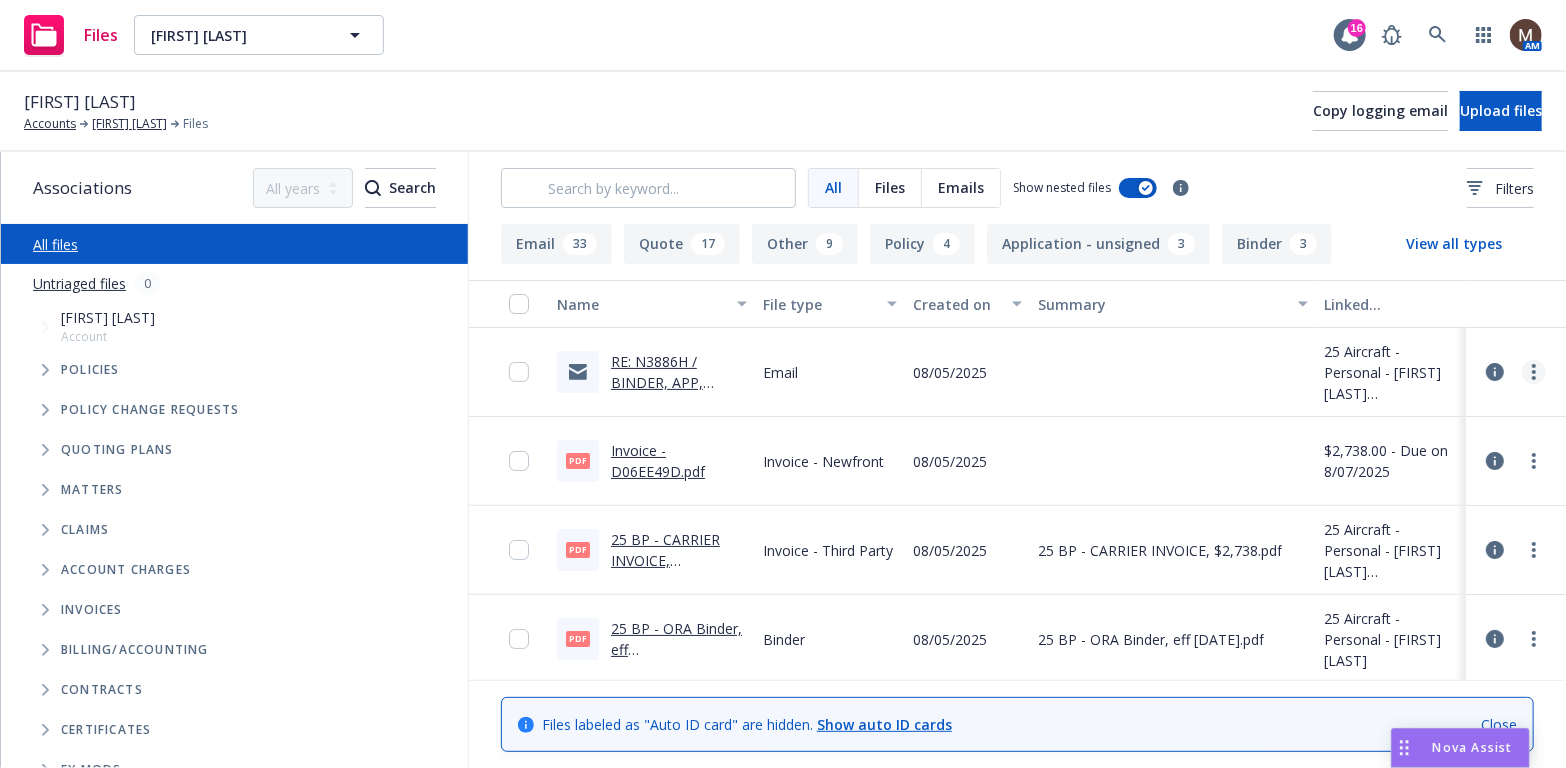 click 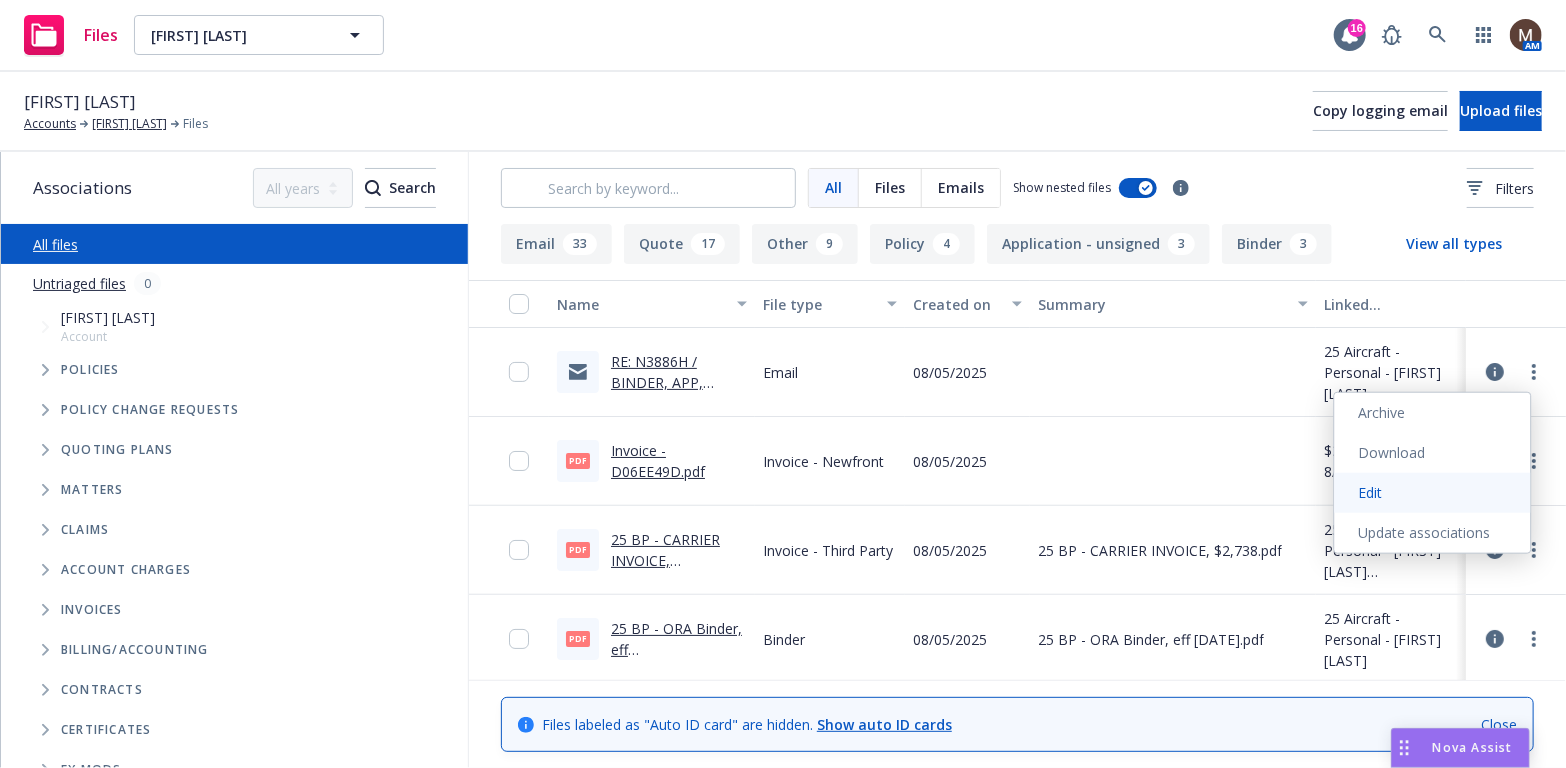 click on "Edit" at bounding box center (1433, 493) 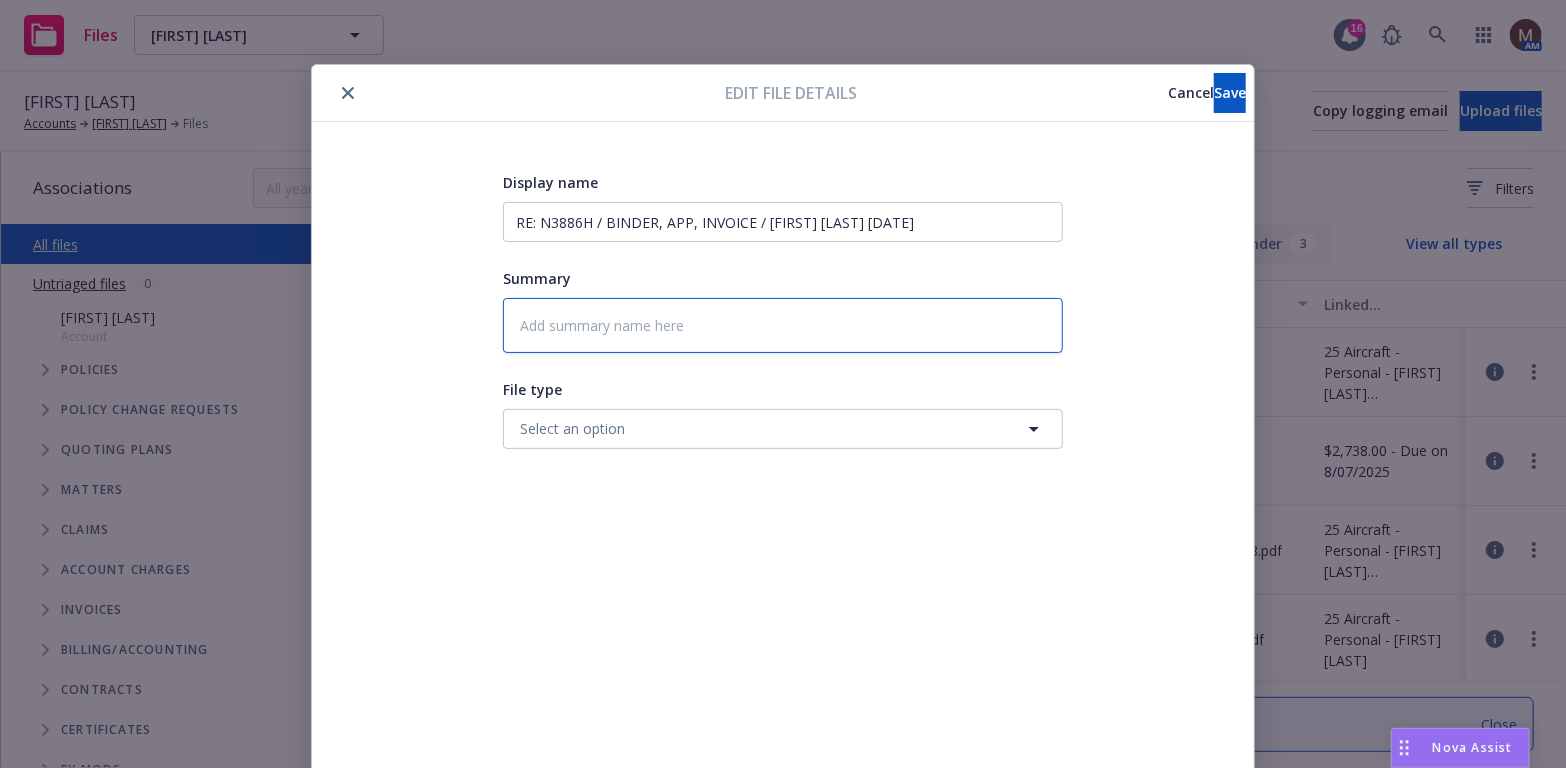 click at bounding box center [783, 325] 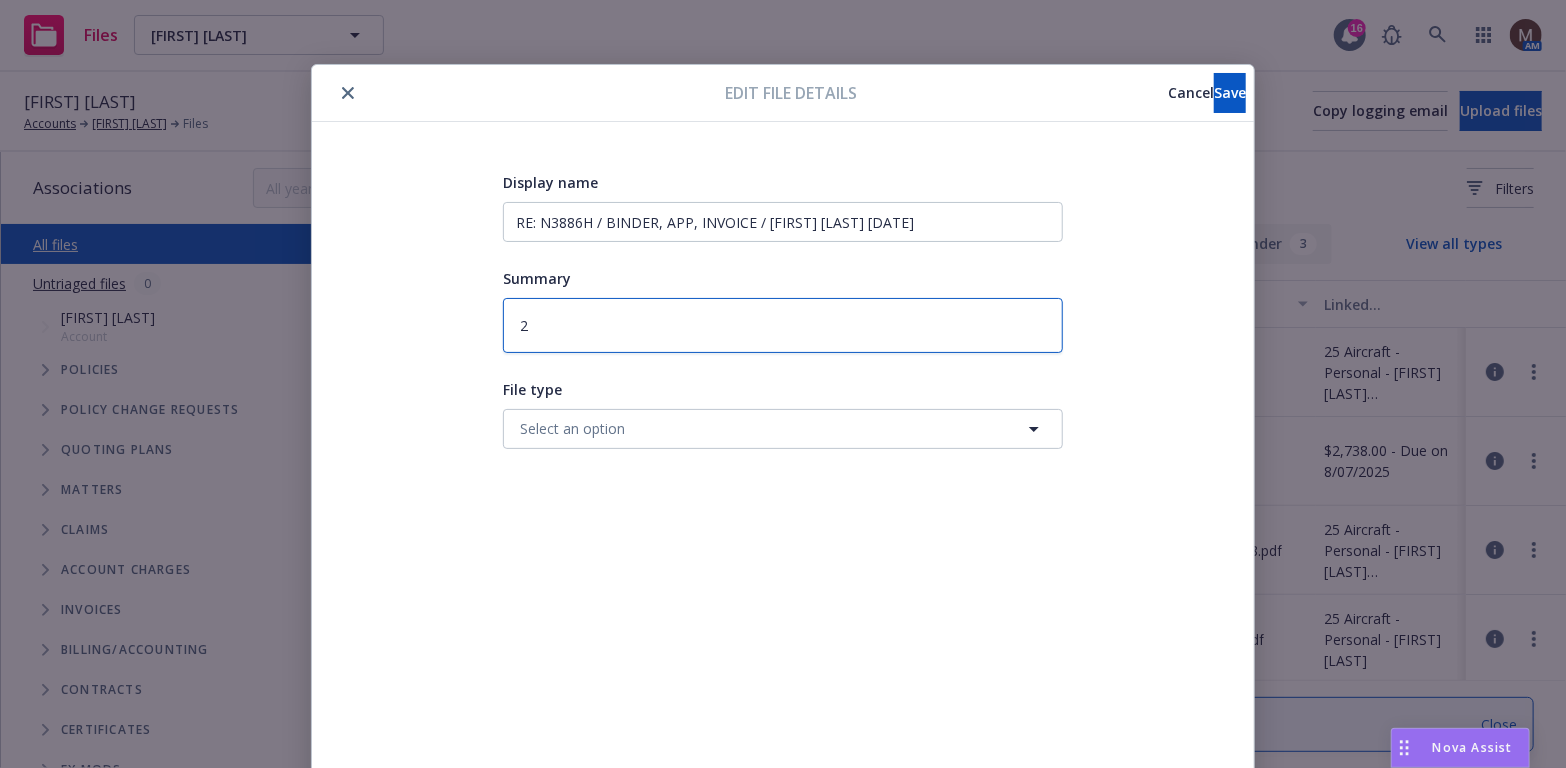 type on "25" 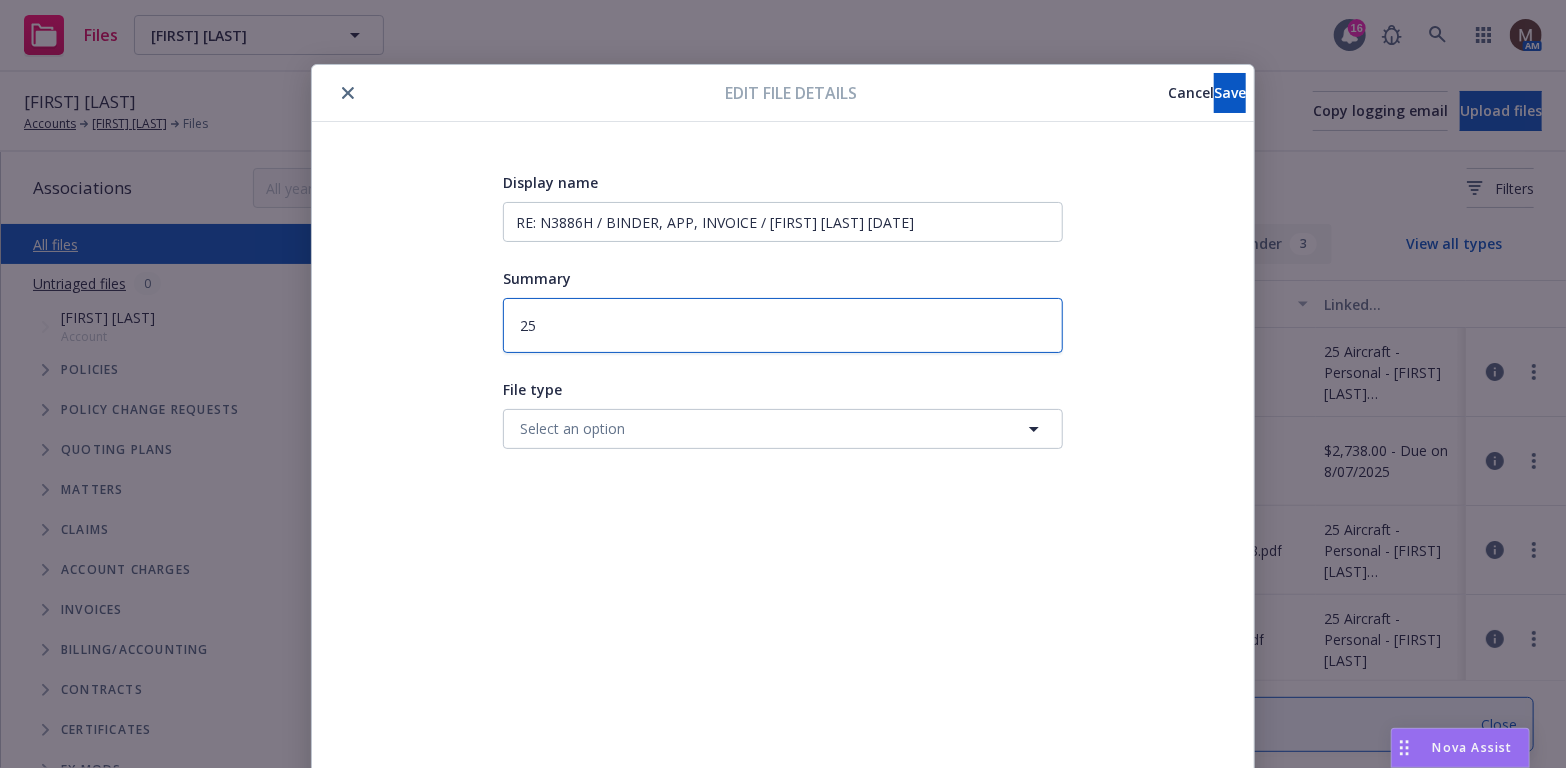 type on "25" 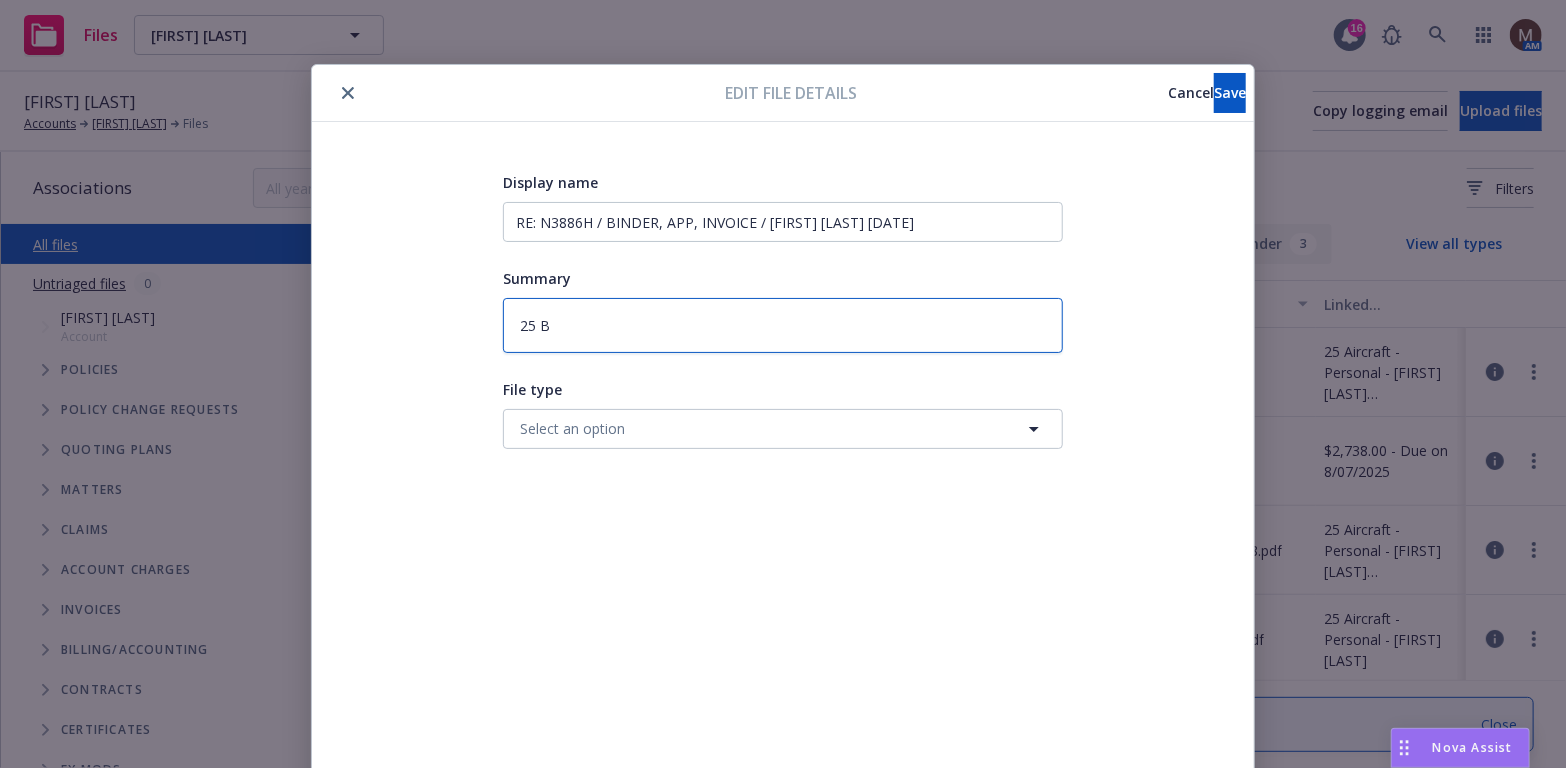 type on "25 BP" 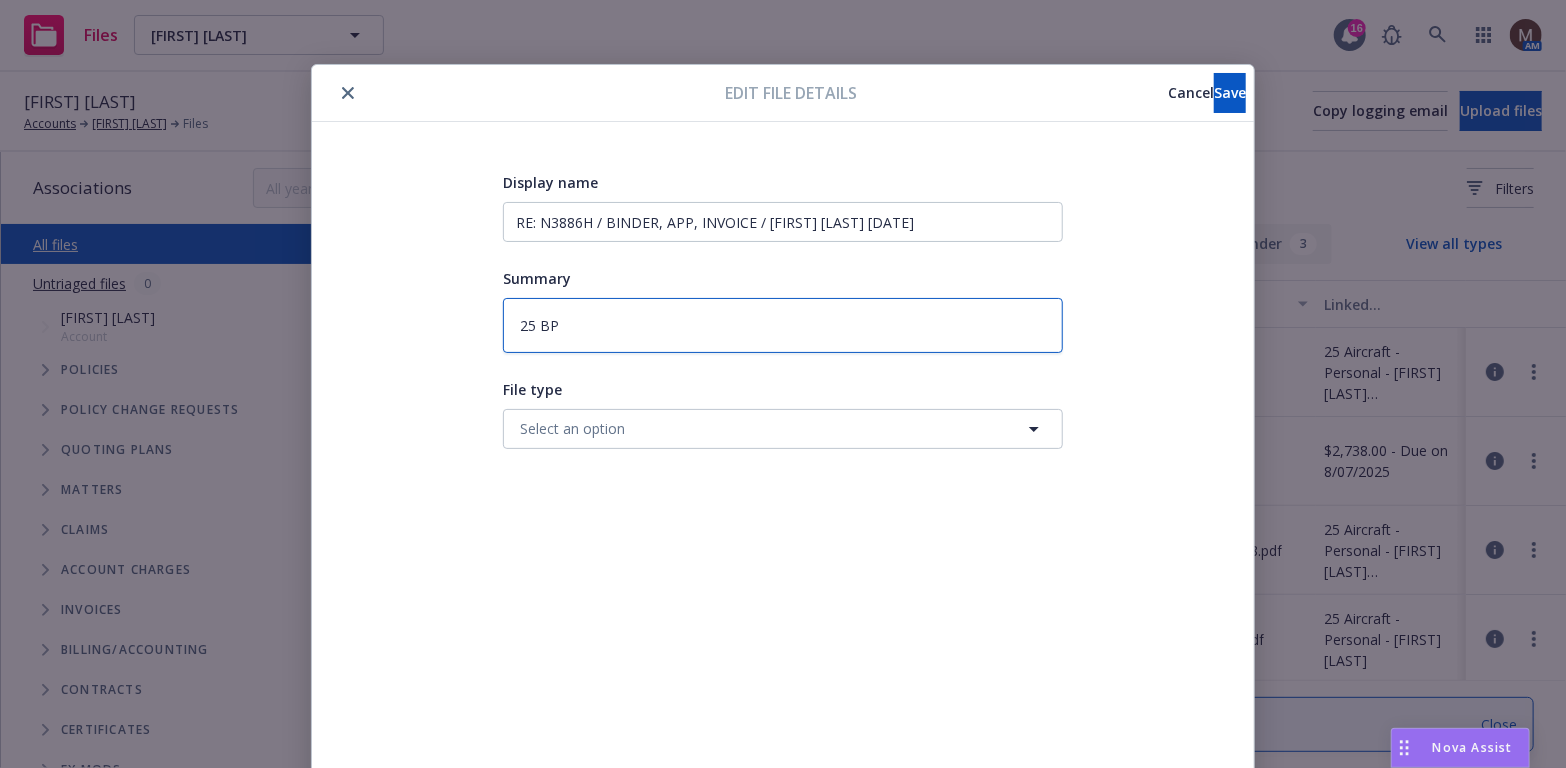 type on "25 BP" 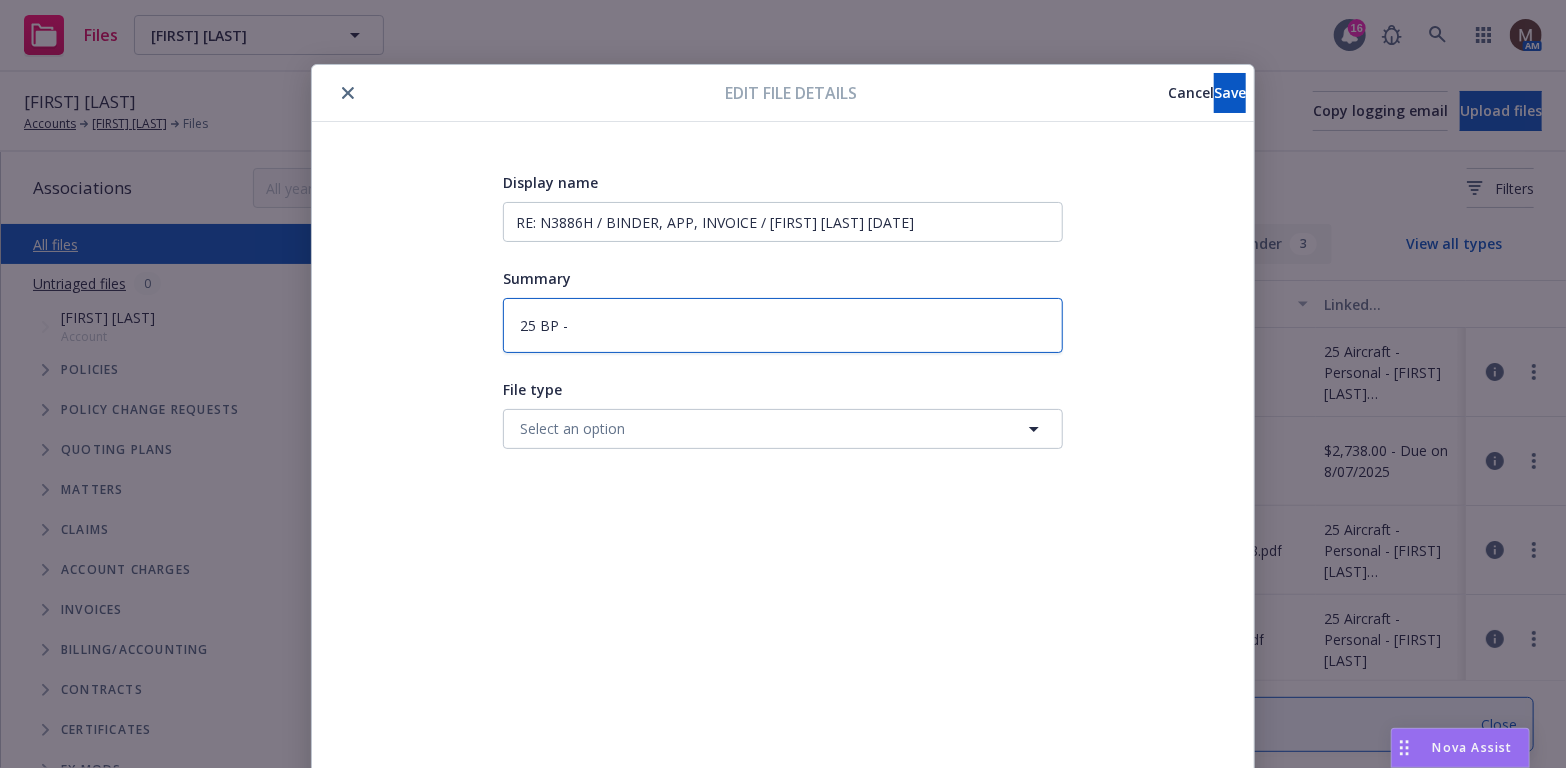 type on "25 BP -" 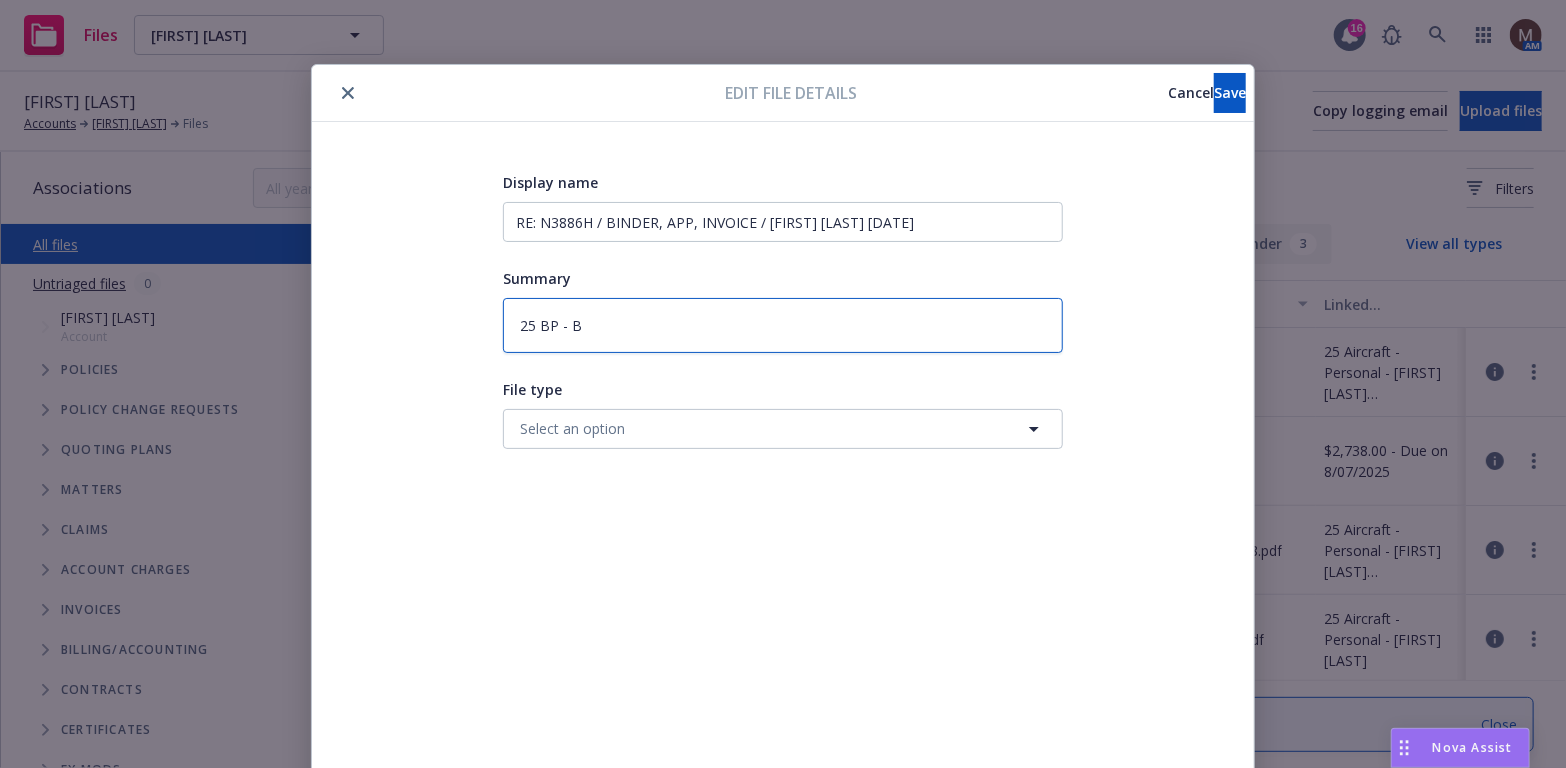 type on "25 BP - Bi" 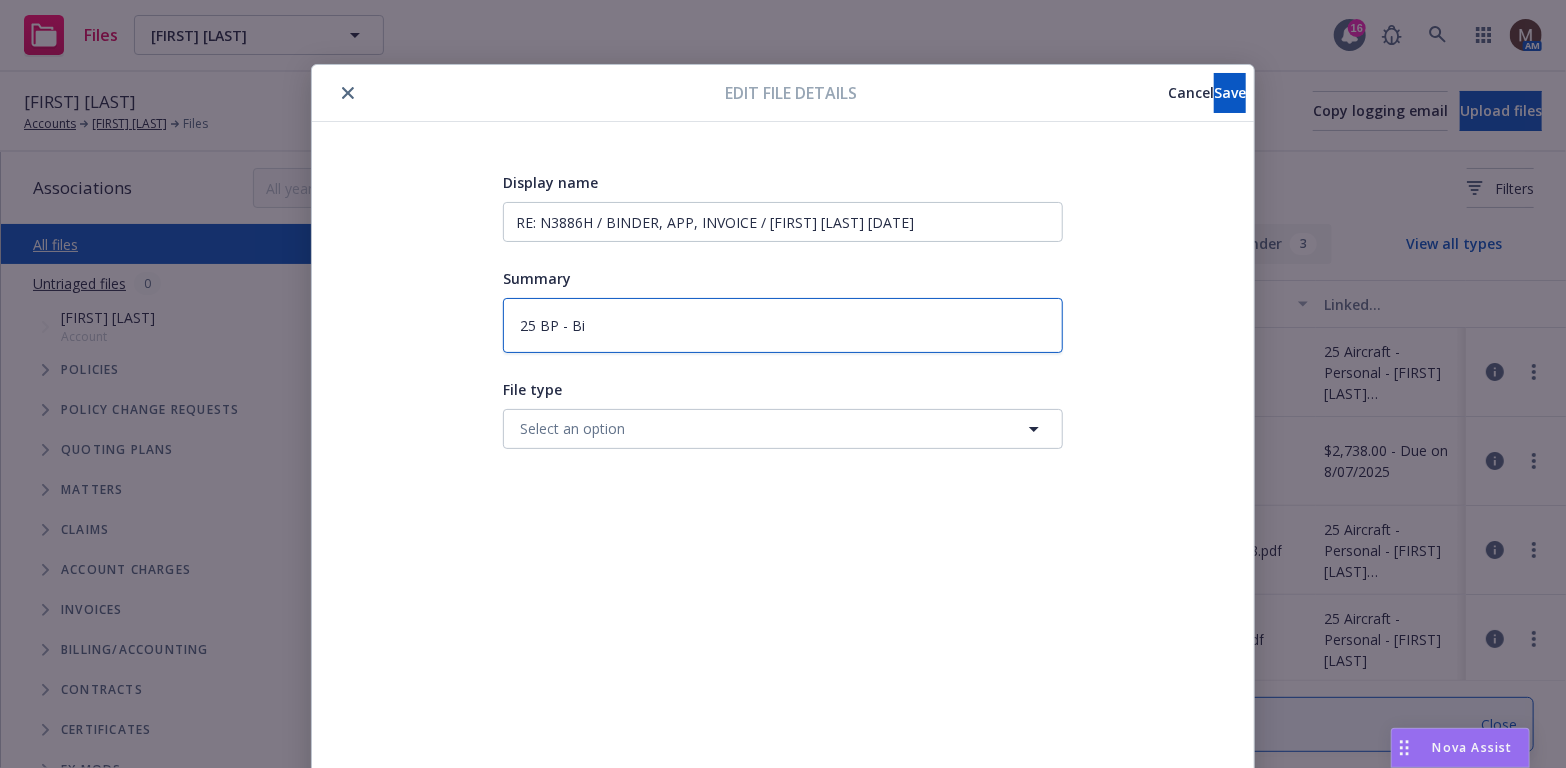 type on "25 BP - Bin" 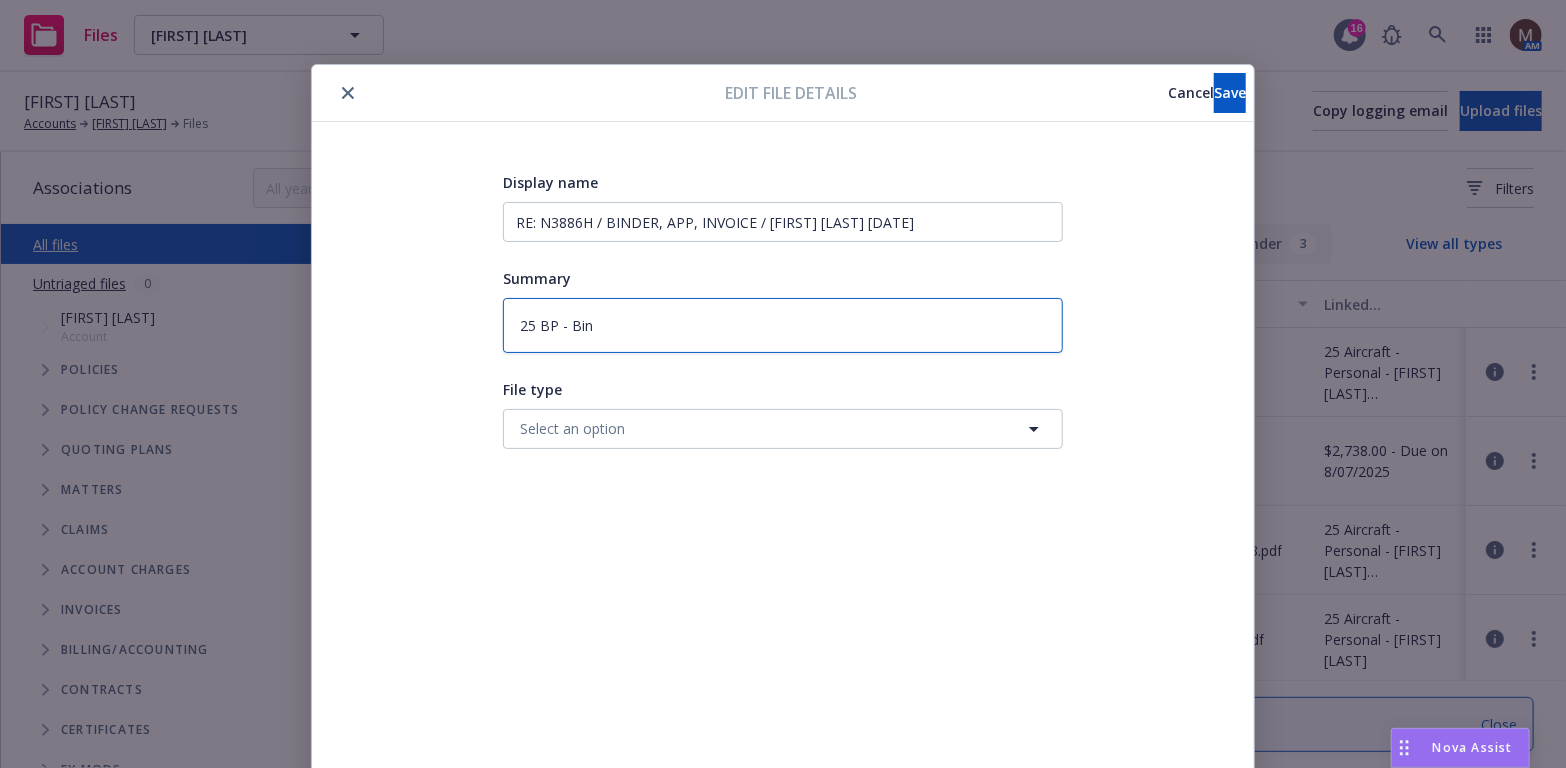 type on "25 BP - Bind" 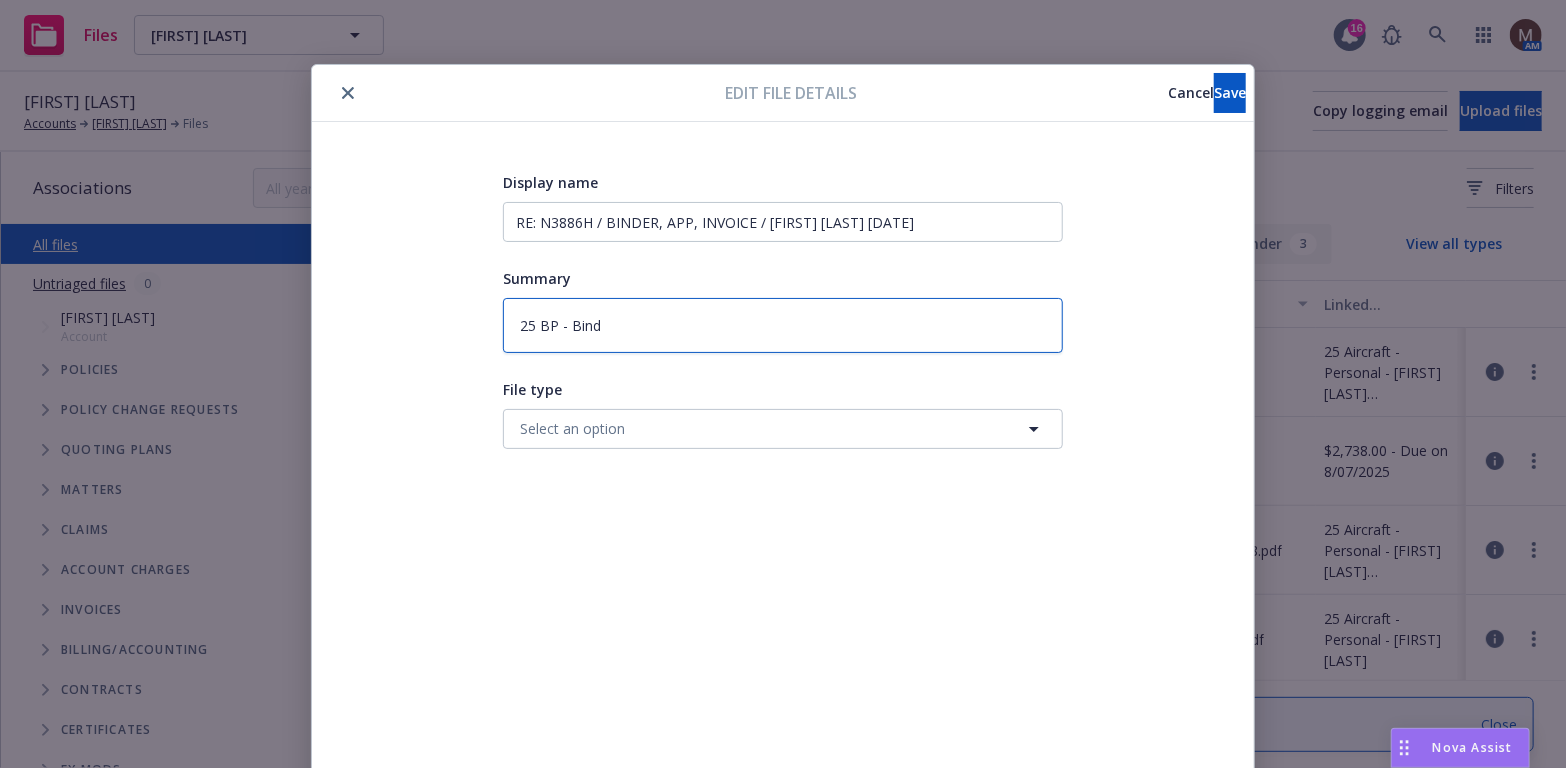 type on "25 BP - Binde" 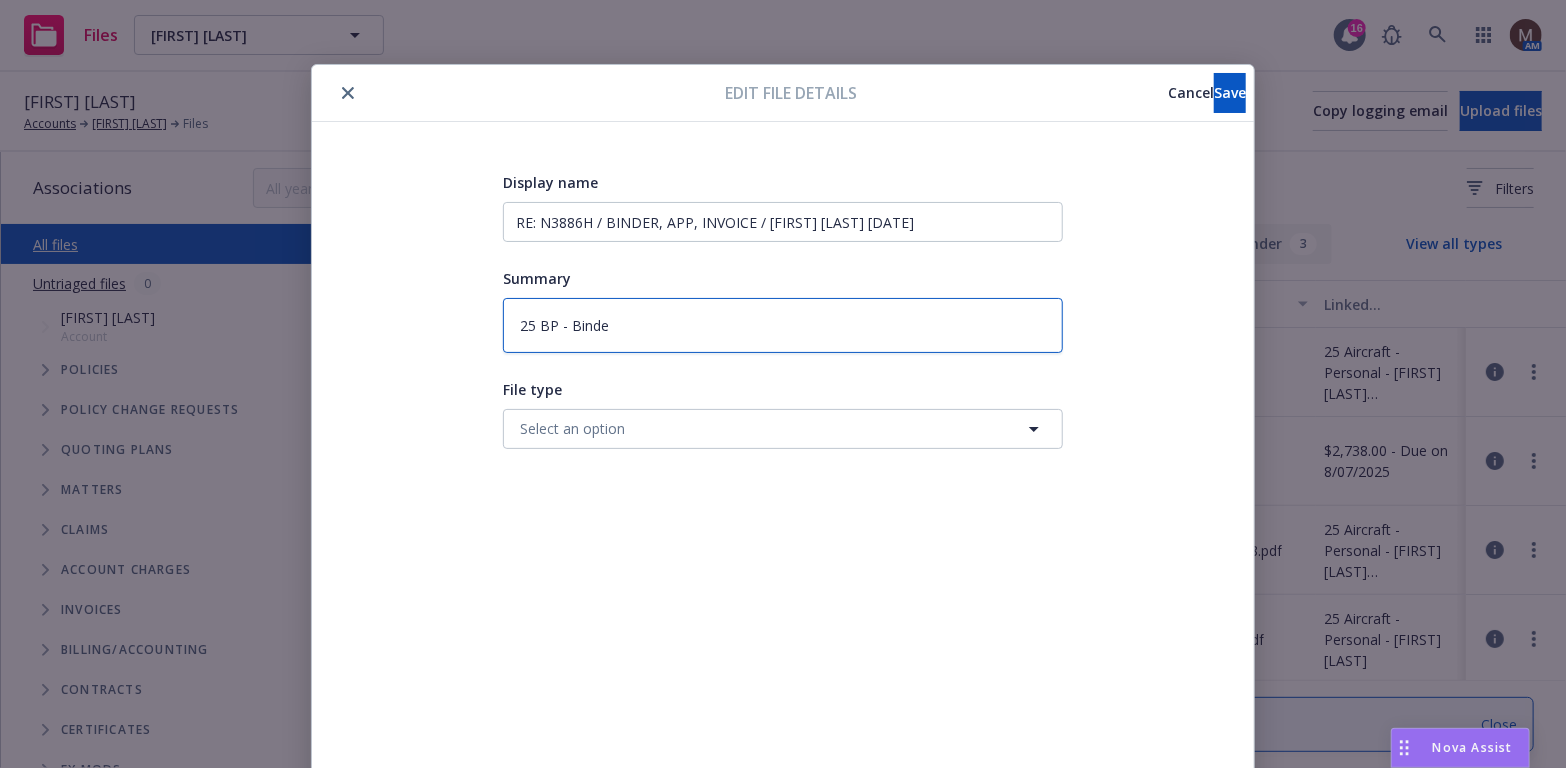 type on "25 BP - Binder" 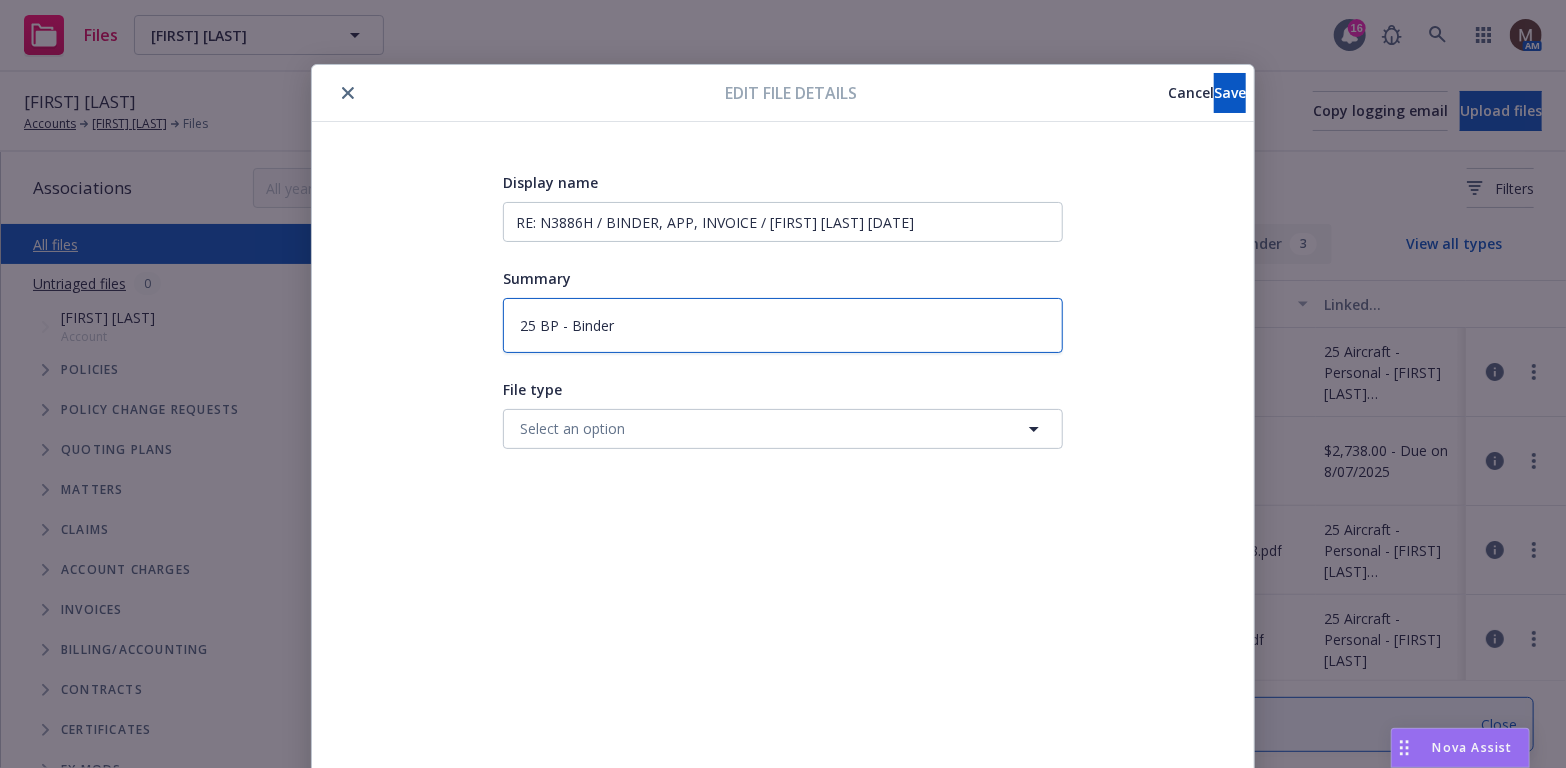 type on "25 BP - Binder" 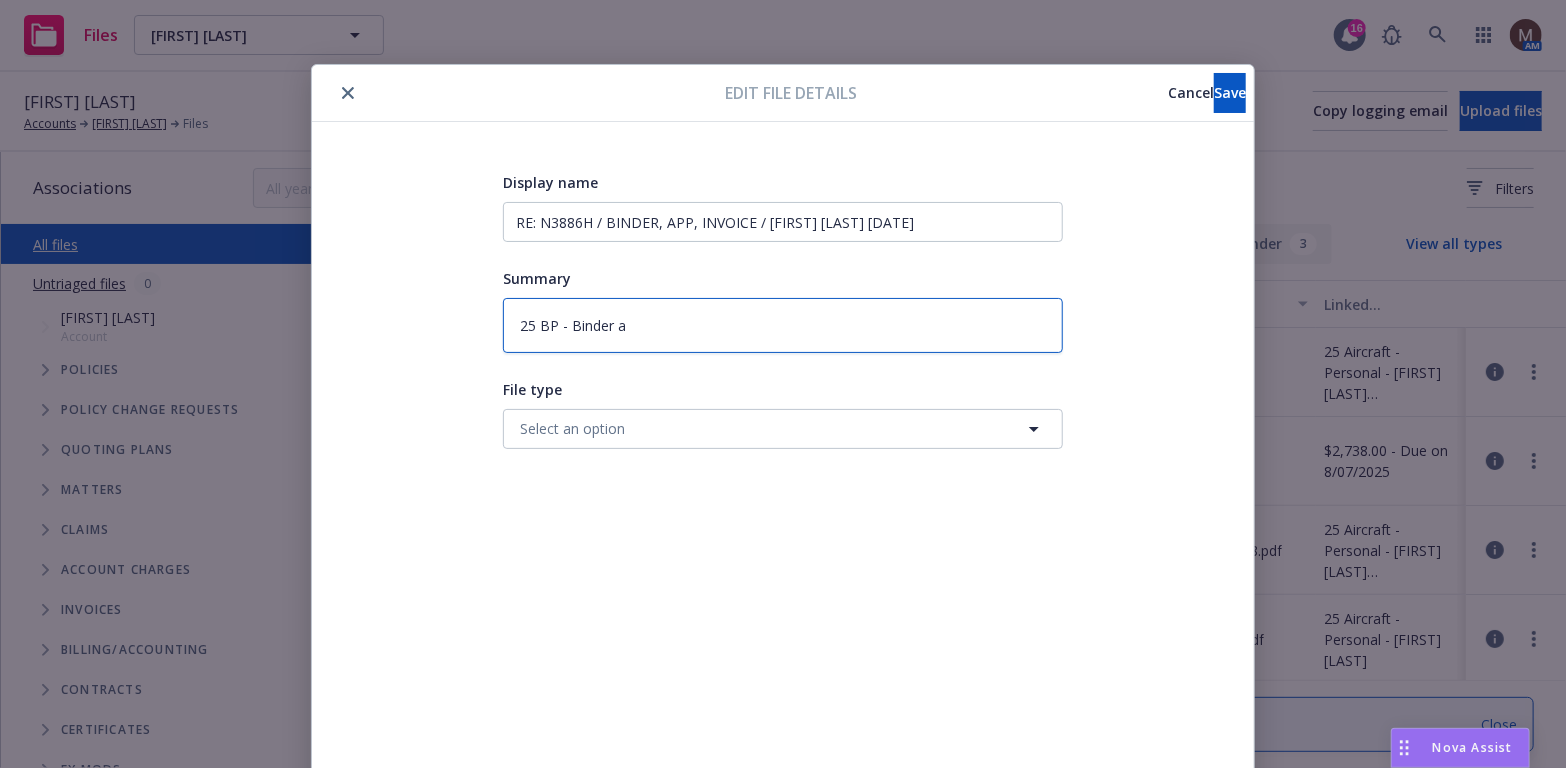 type on "25 BP - Binder ap" 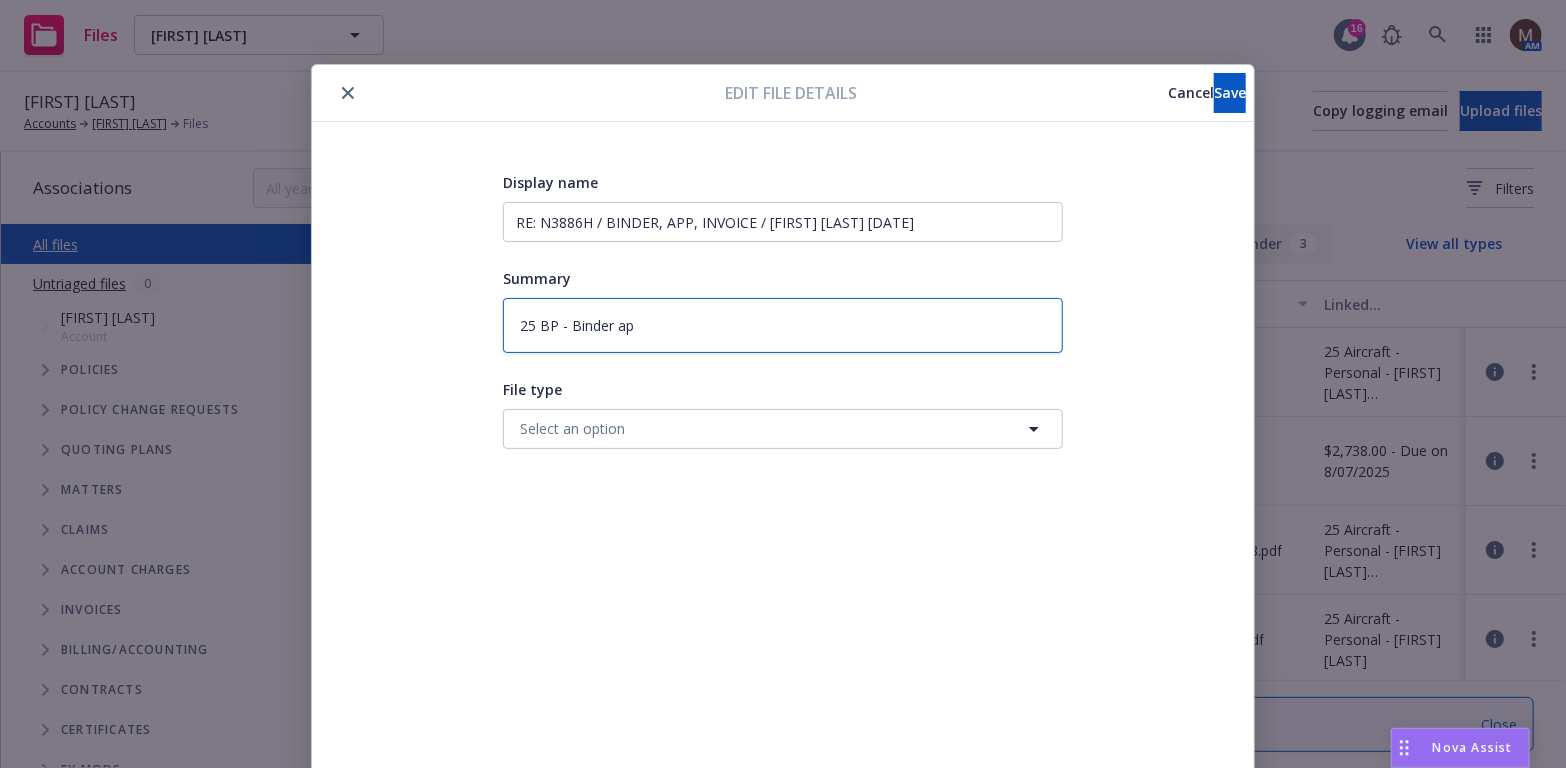 type on "25 BP - Binder app" 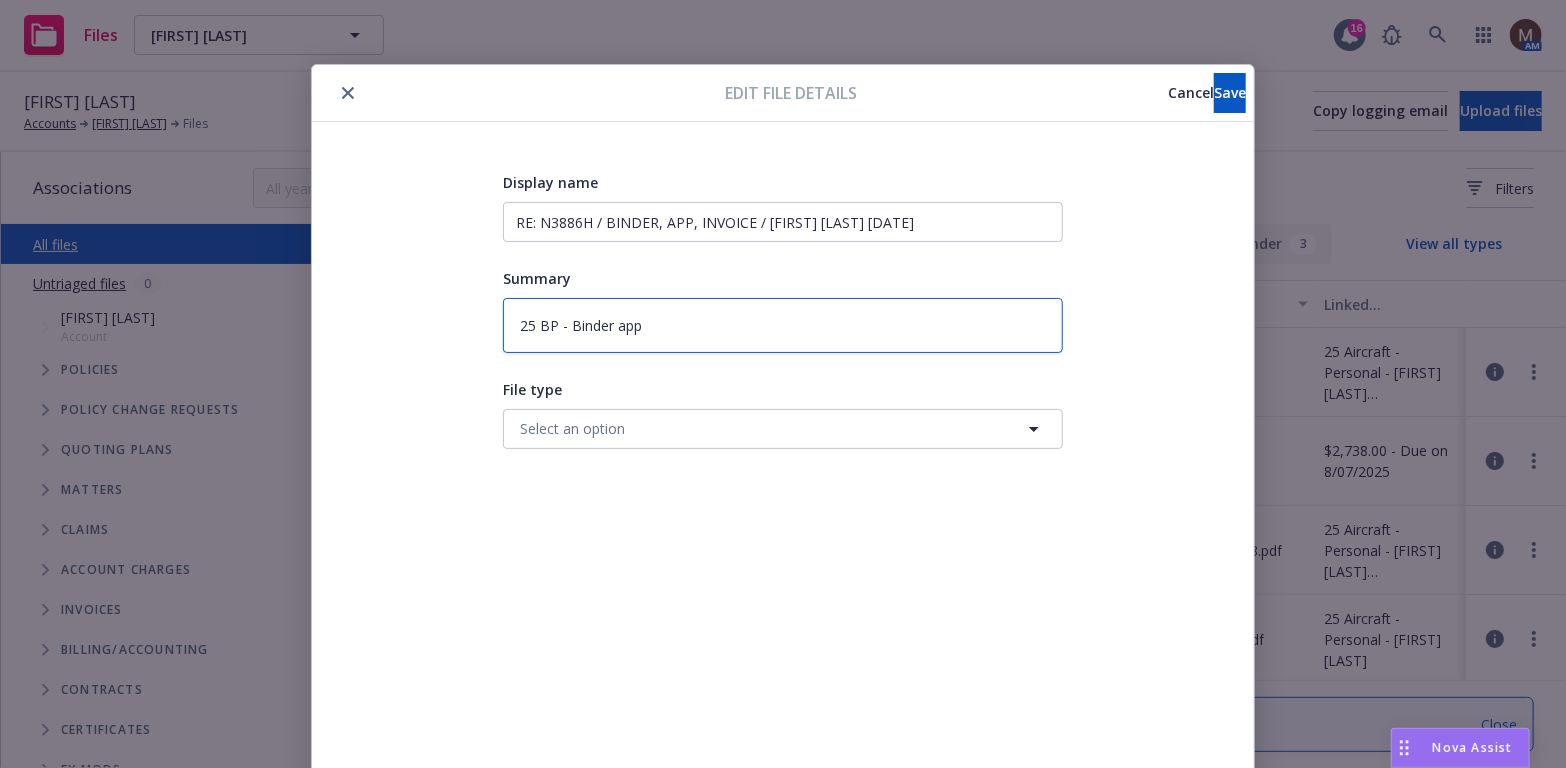 type on "25 BP - Binder ap" 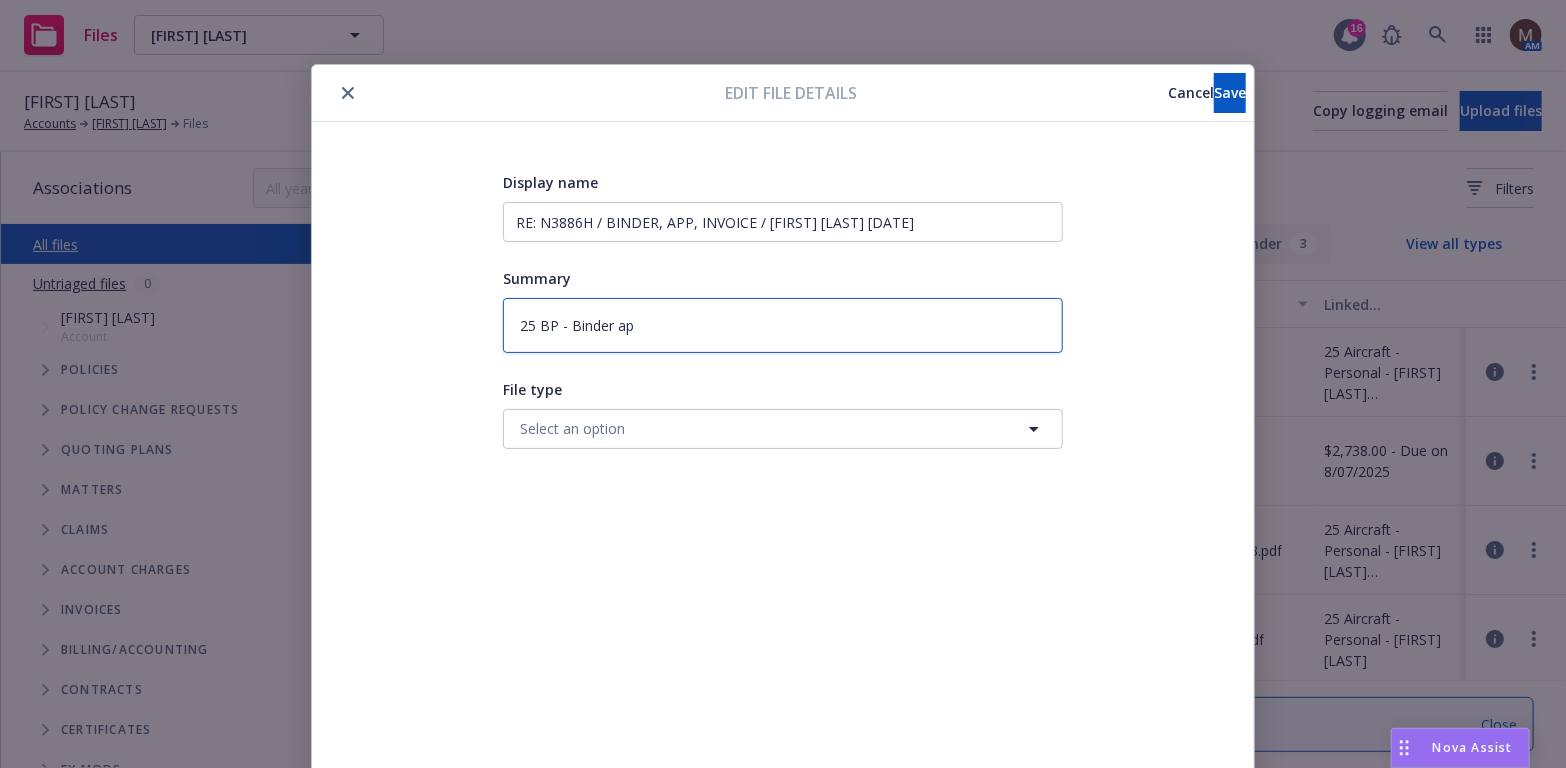 type on "25 BP - Binder a" 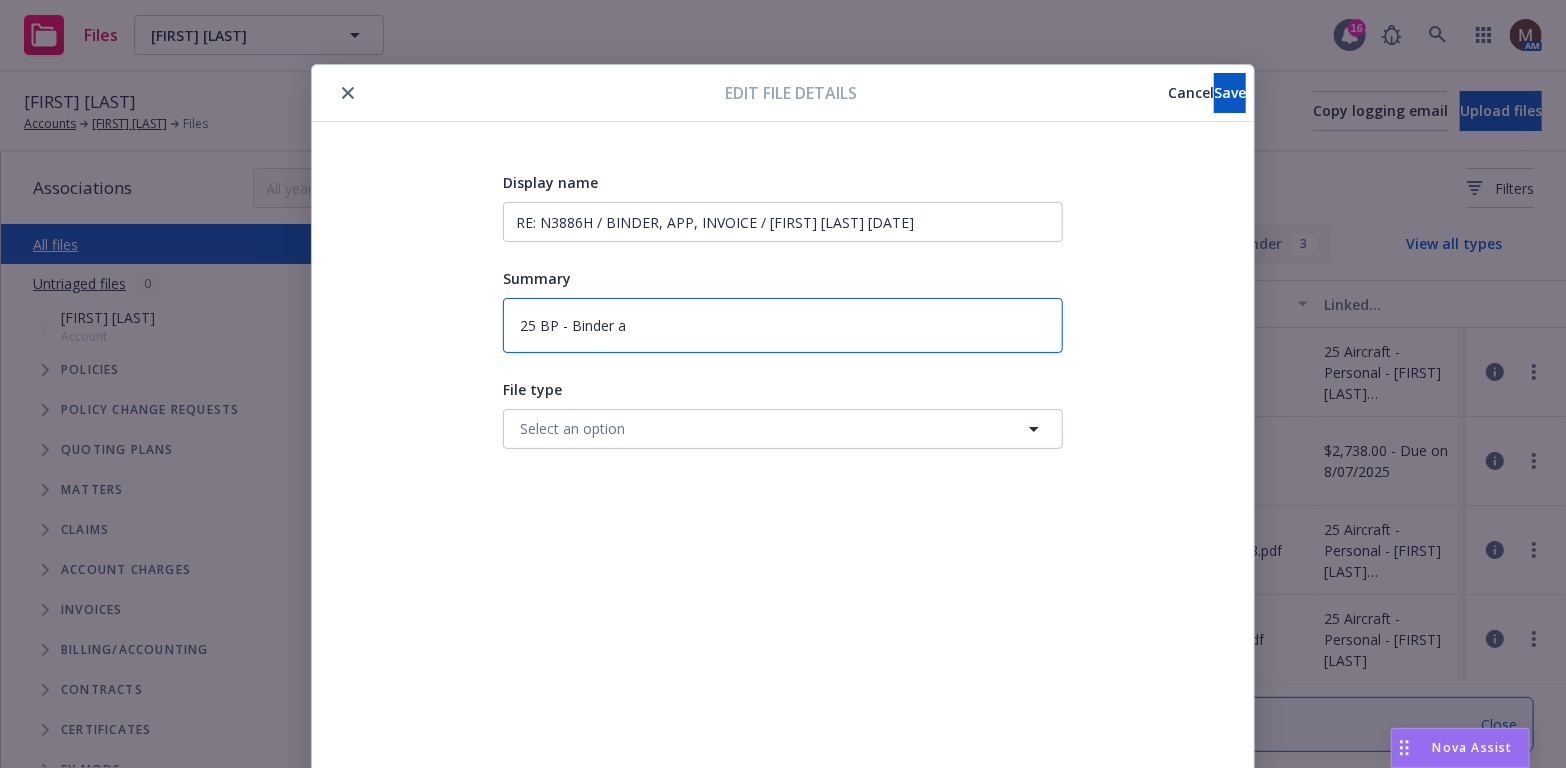type on "25 BP - Binder" 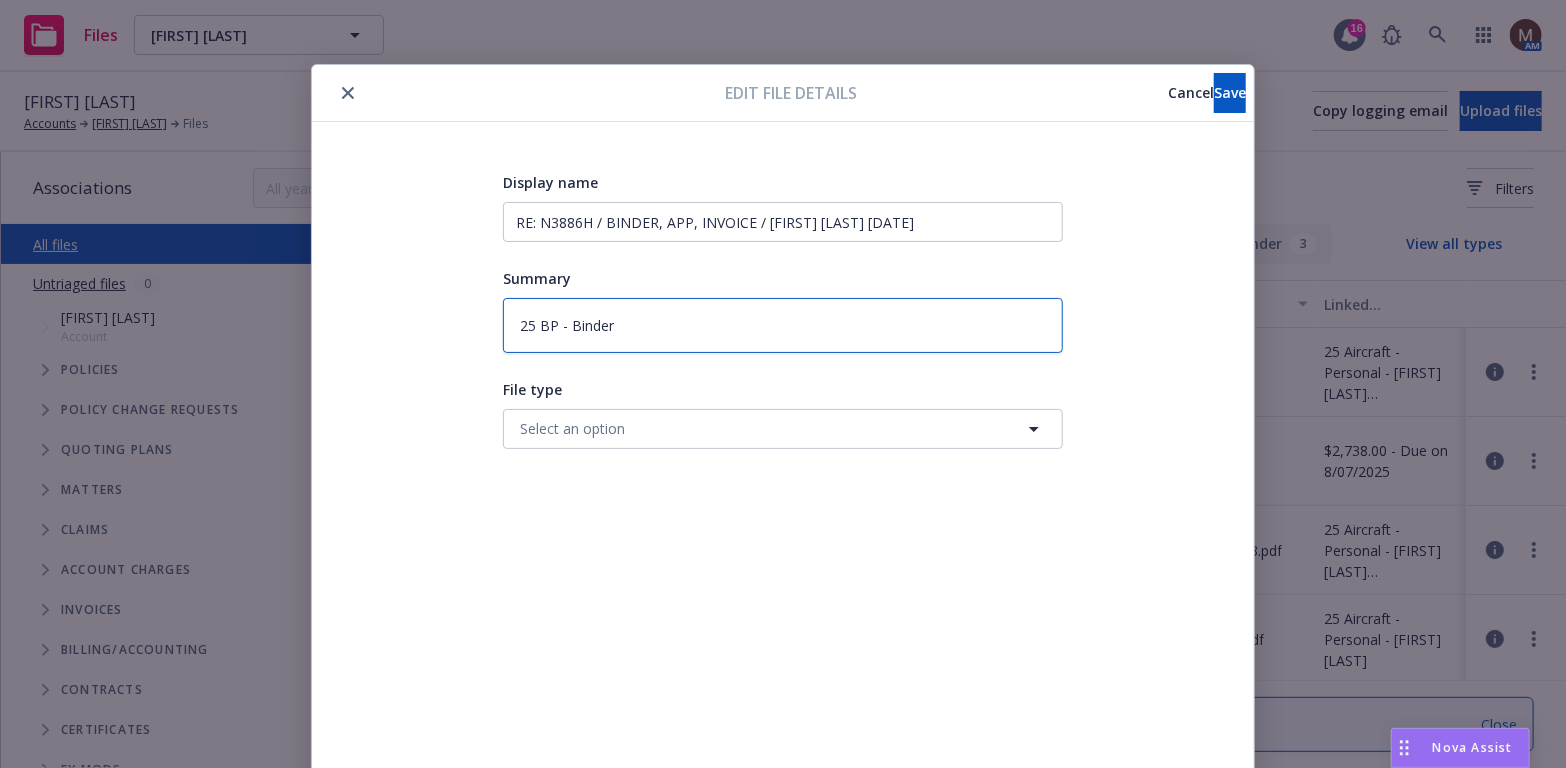 type on "25 BP - Binder" 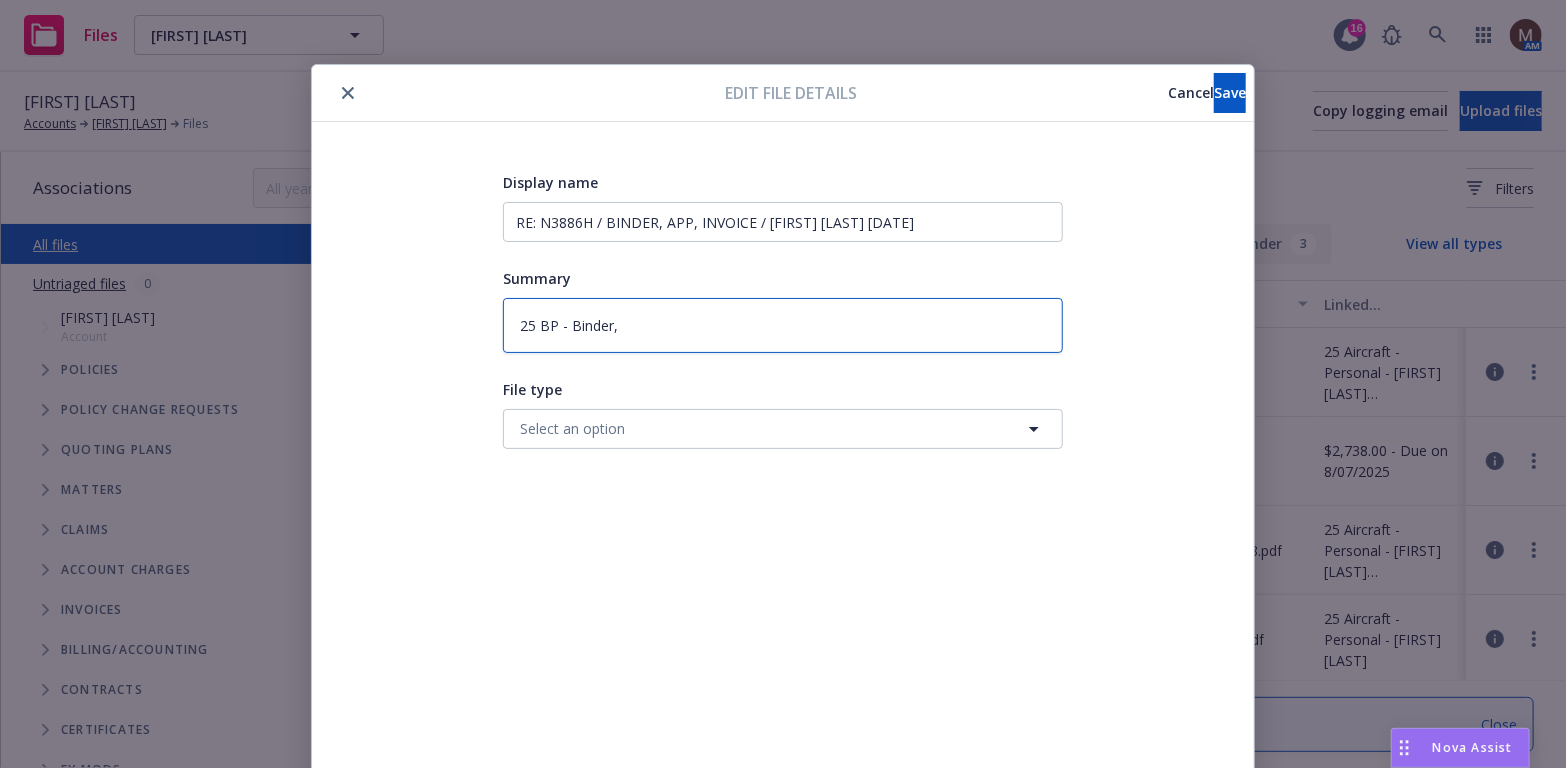 type on "25 BP - Binder," 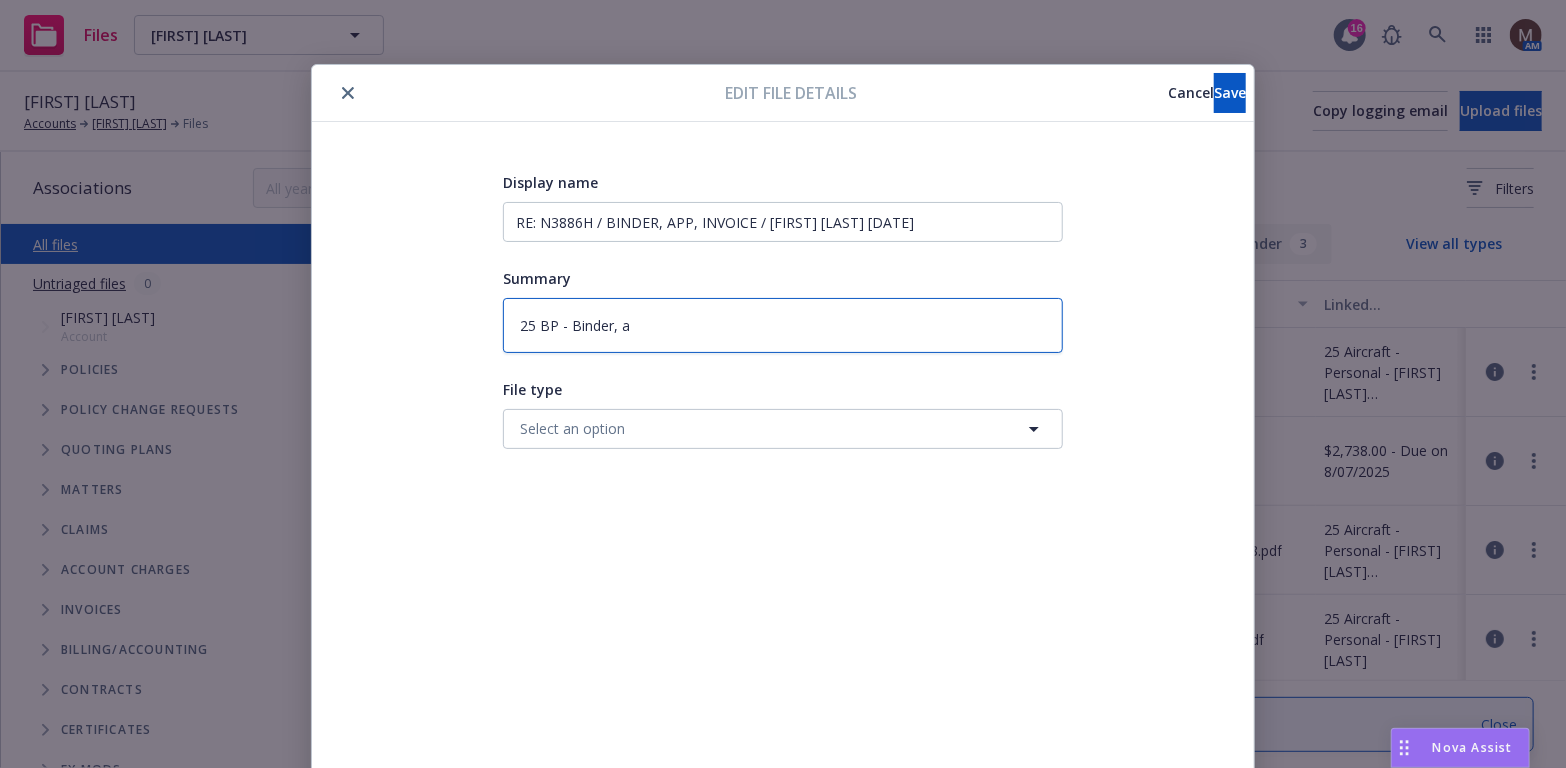 type on "25 BP - Binder, ap" 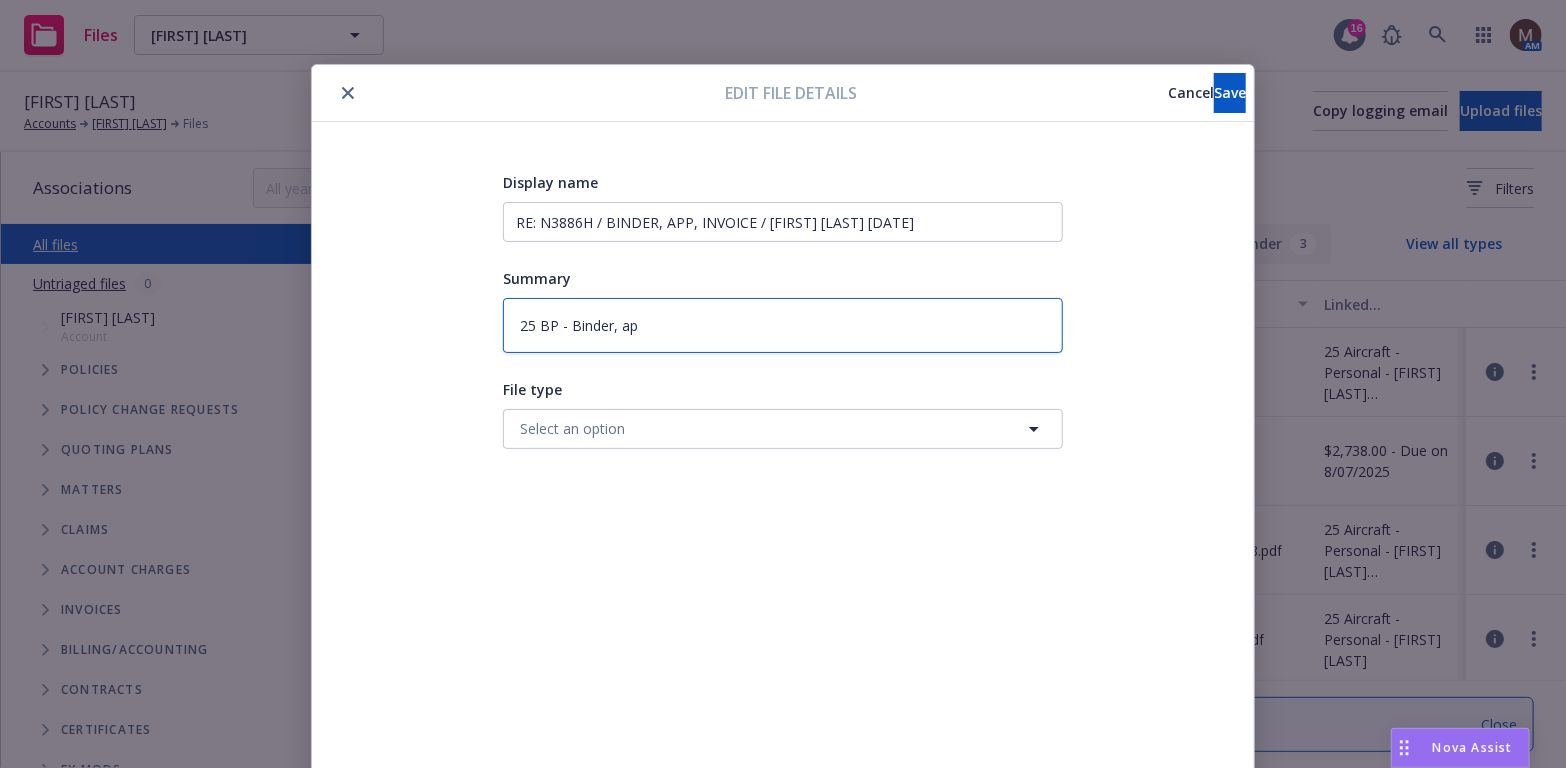 type on "25 BP - Binder, app" 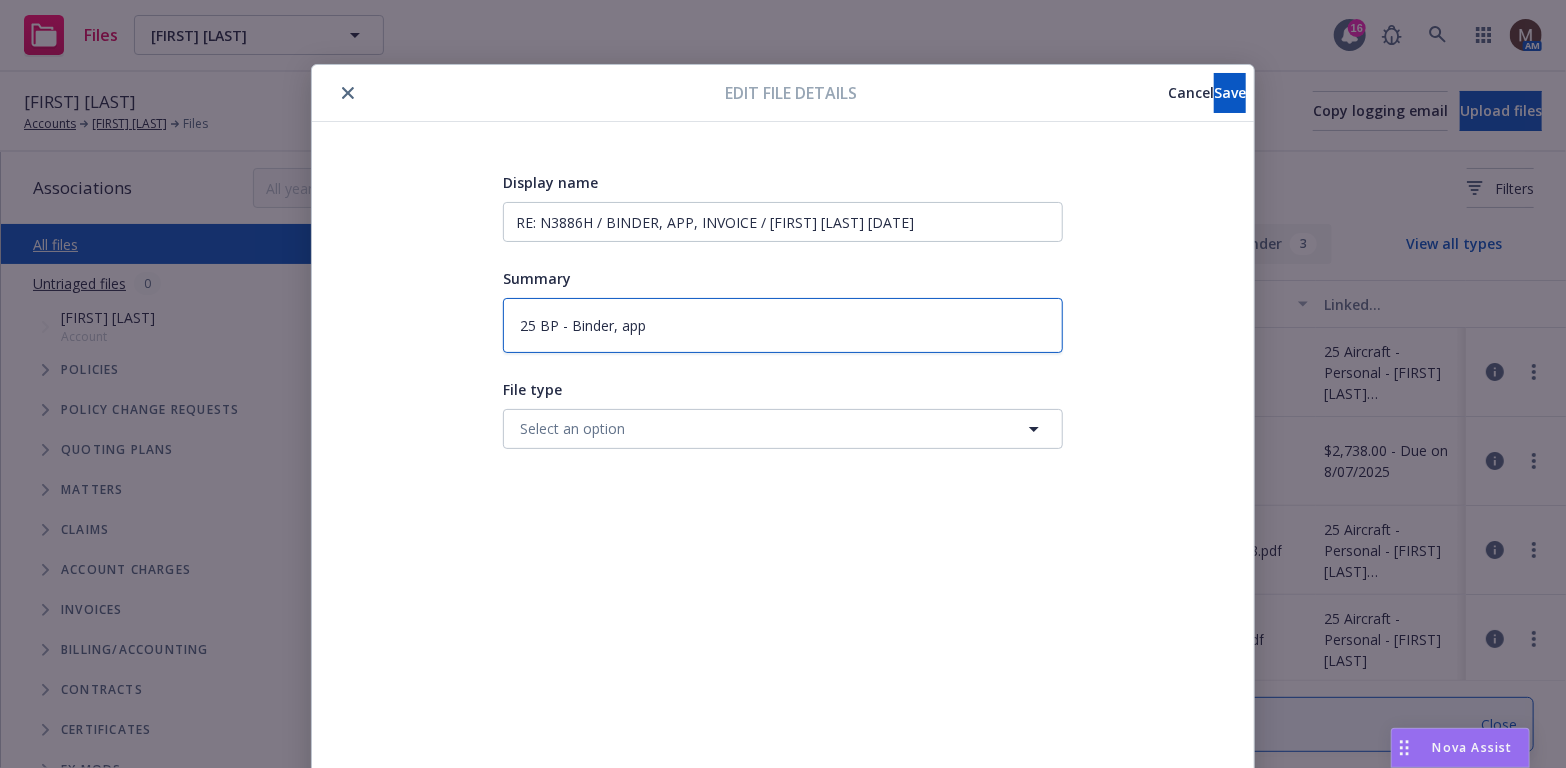 type on "25 BP - Binder, app," 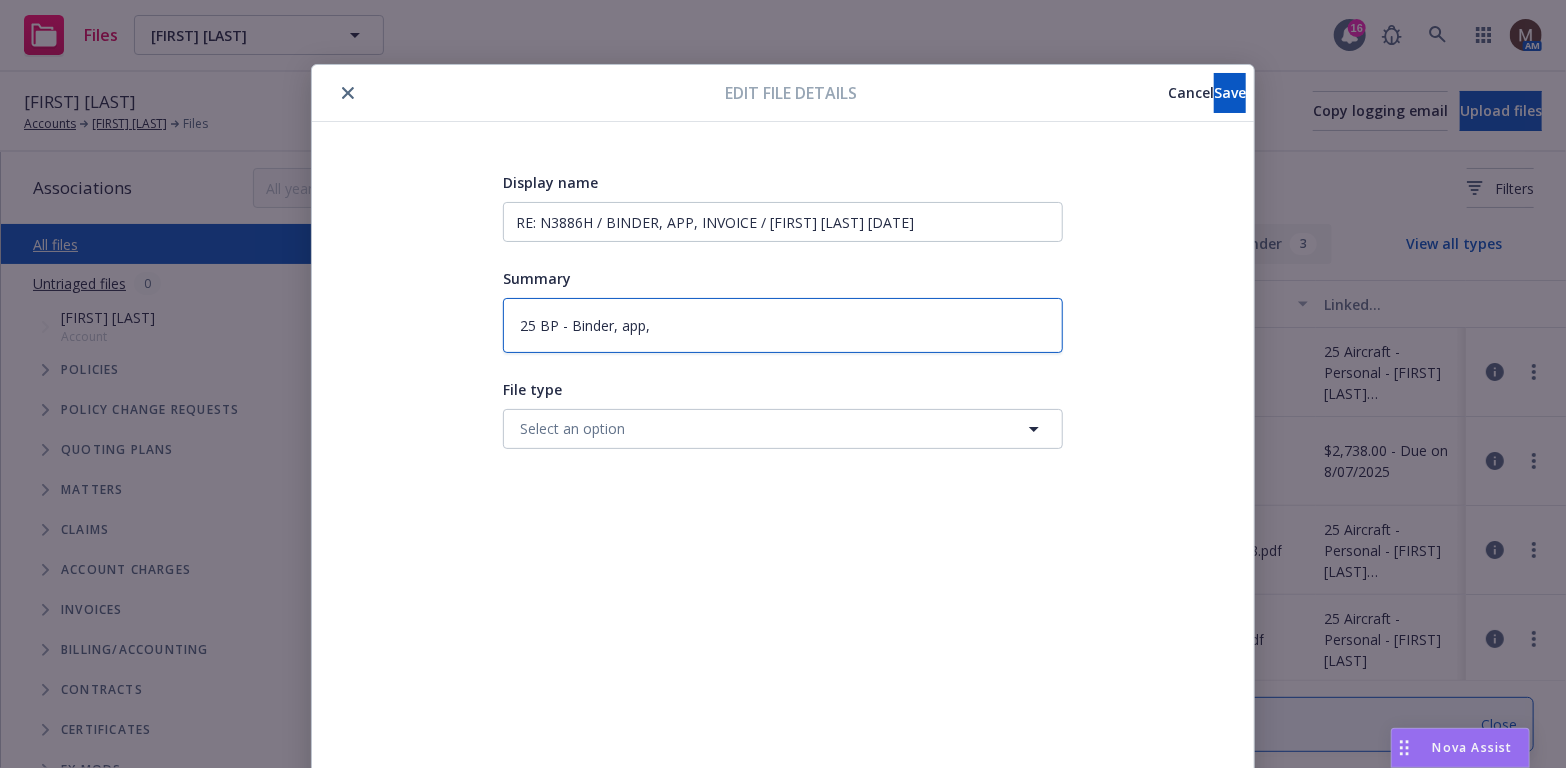 type on "25 BP - Binder, app," 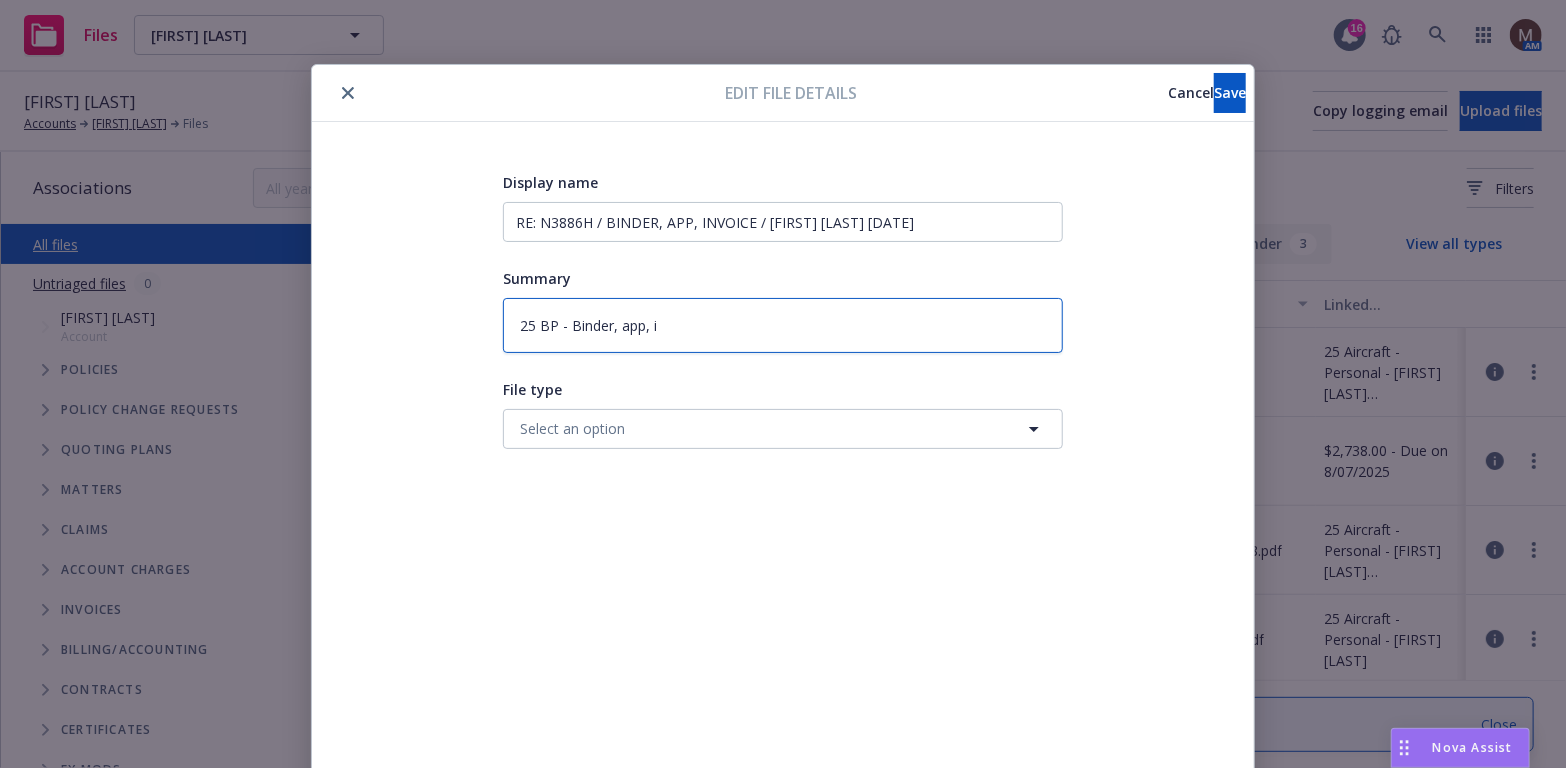 type on "25 BP - Binder, app, in" 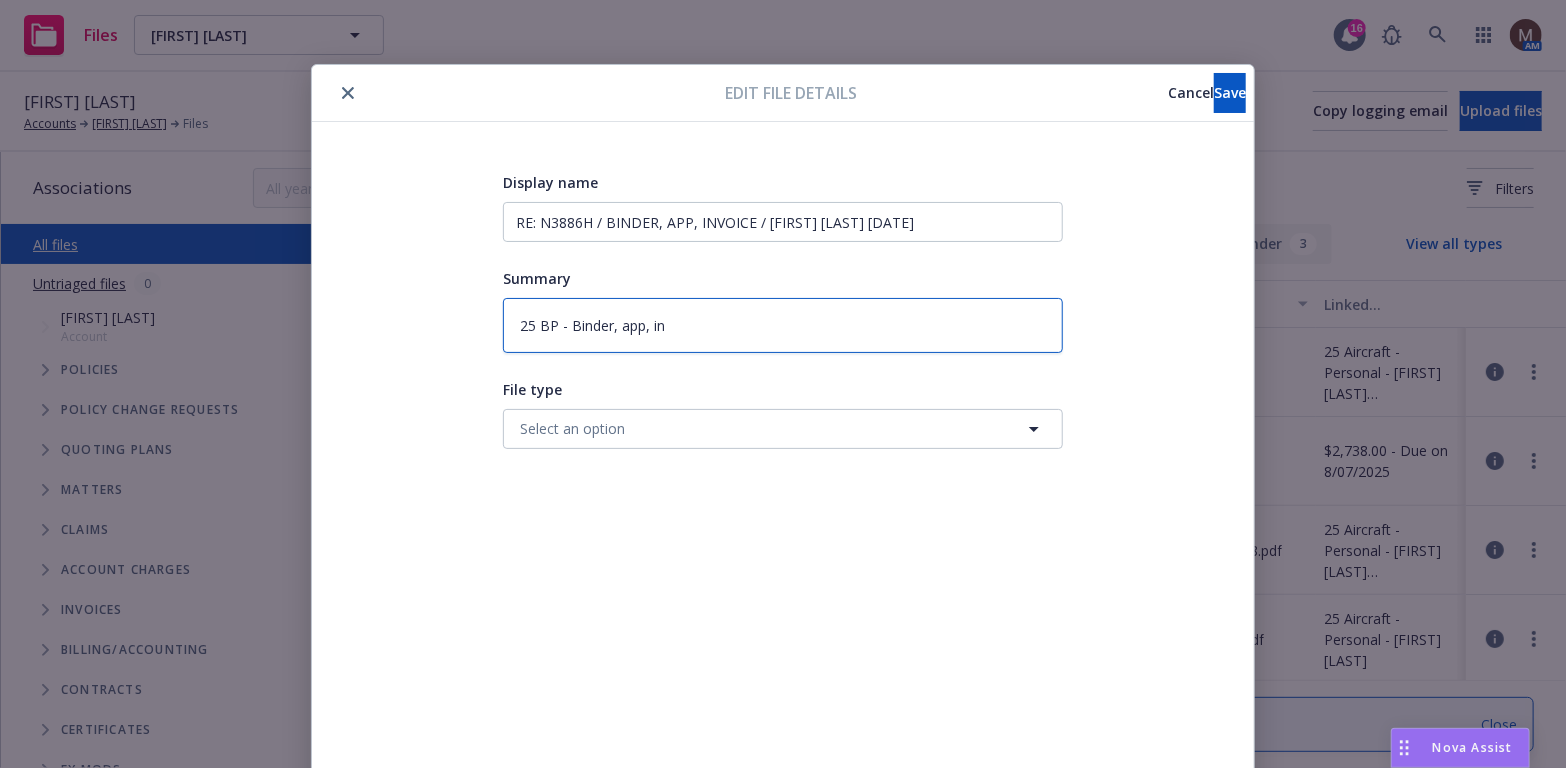 type on "25 BP - Binder, app, inv" 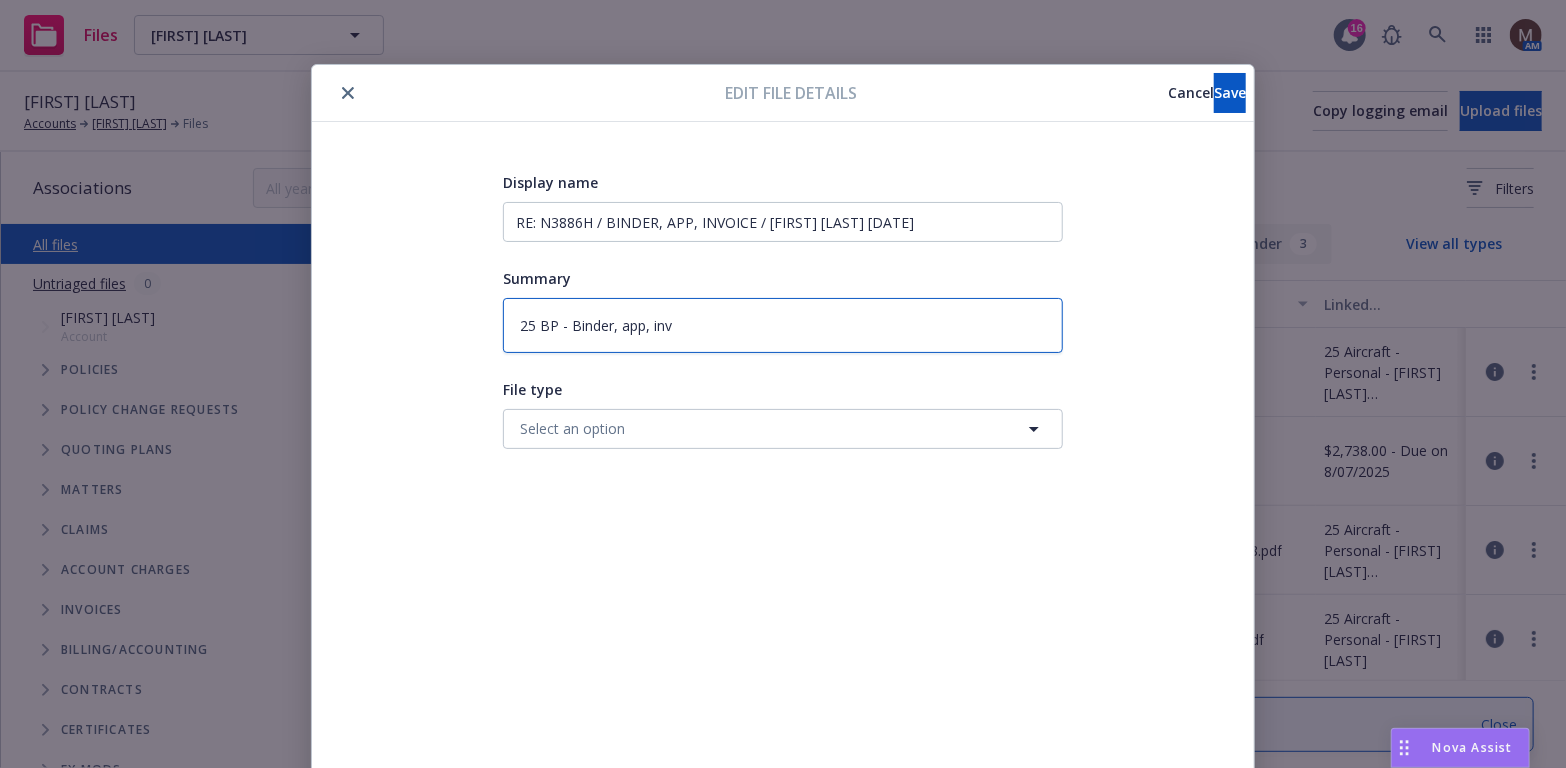 type on "25 BP - Binder, app, invo" 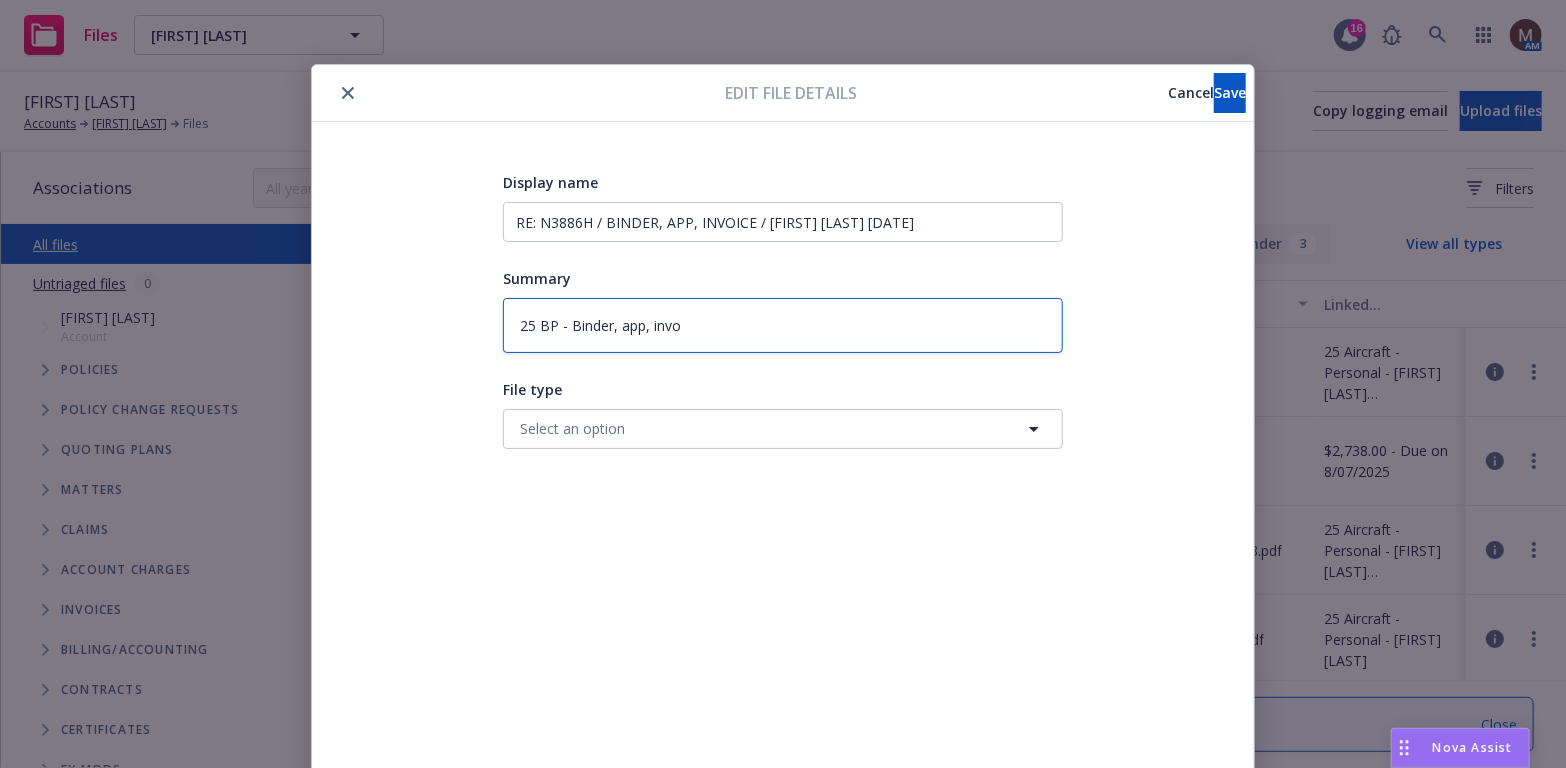 type on "25 BP - Binder, app, invoi" 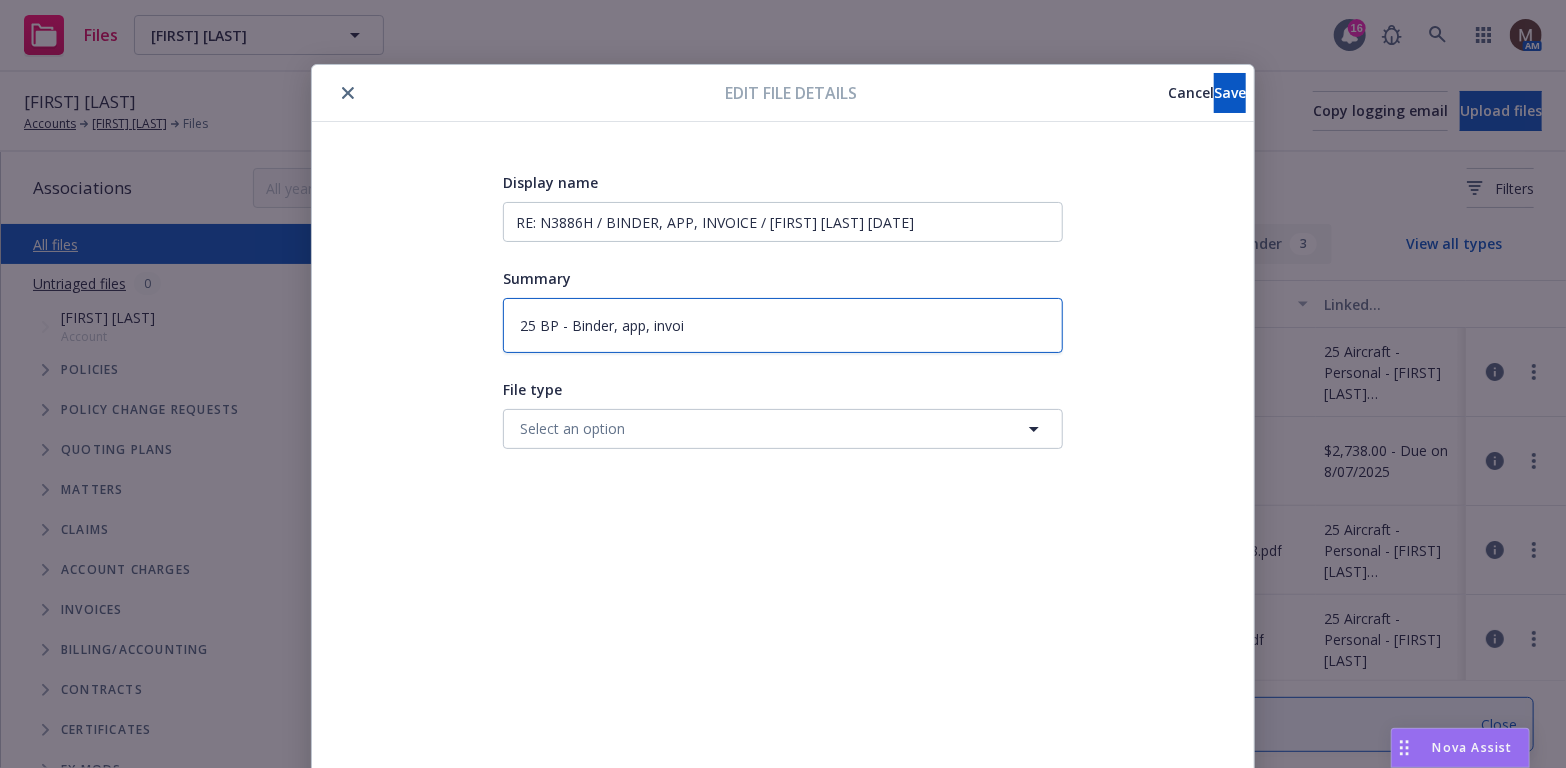 type on "25 BP - Binder, app, invoic" 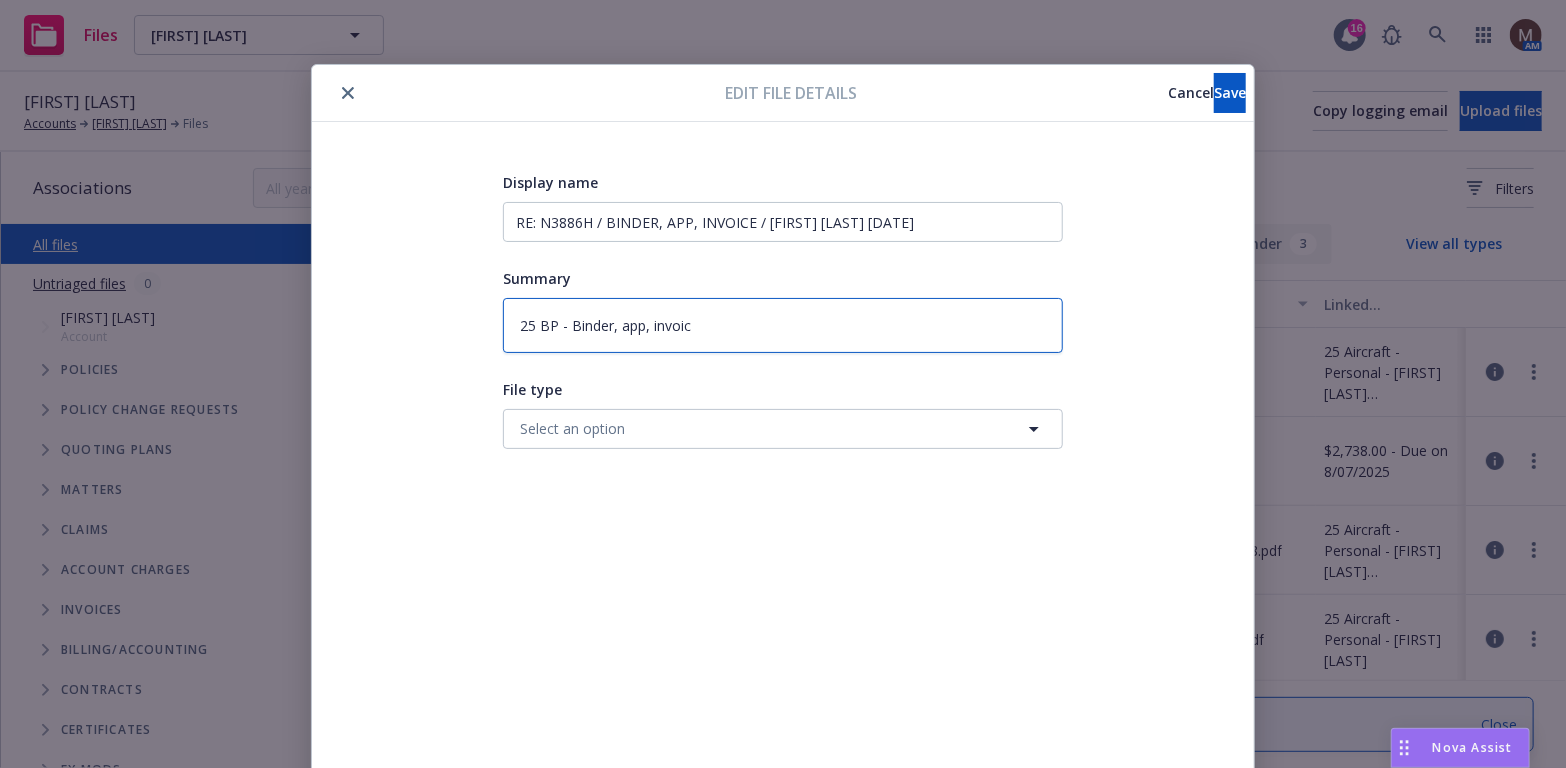 type on "25 BP - Binder, app, invoice" 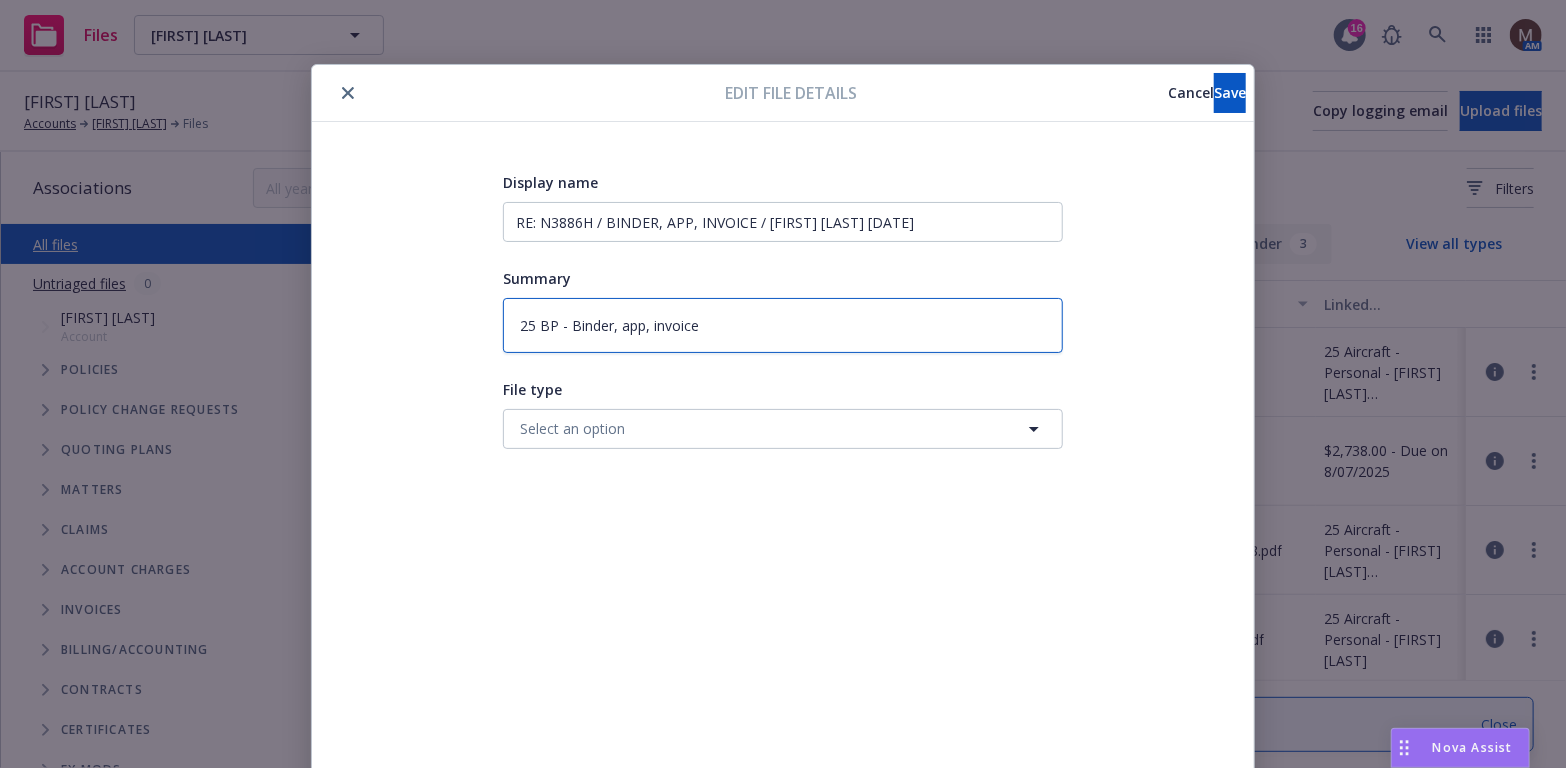 type on "25 BP - Binder, app, invoice" 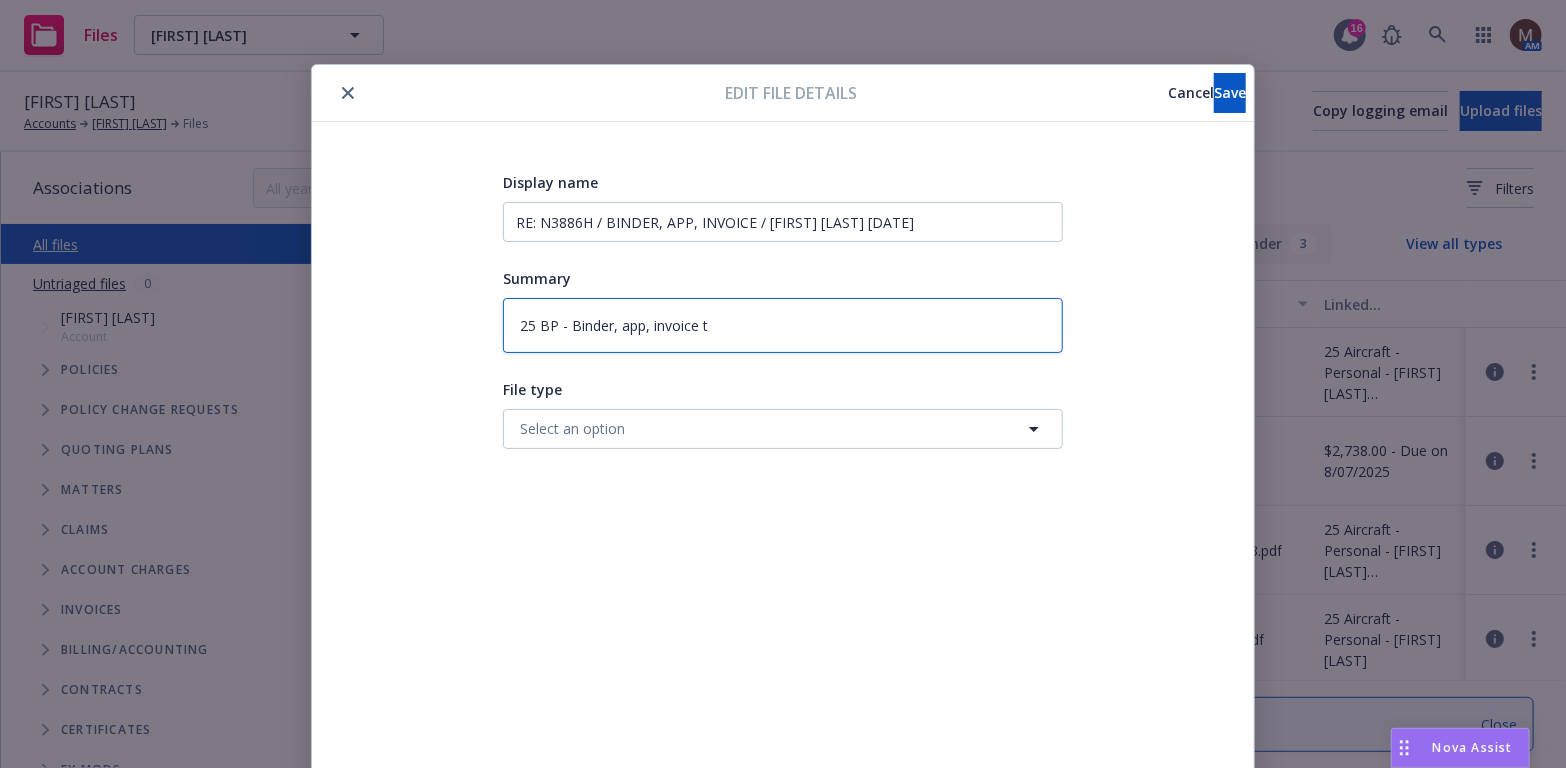 type on "25 BP - Binder, app, invoice t" 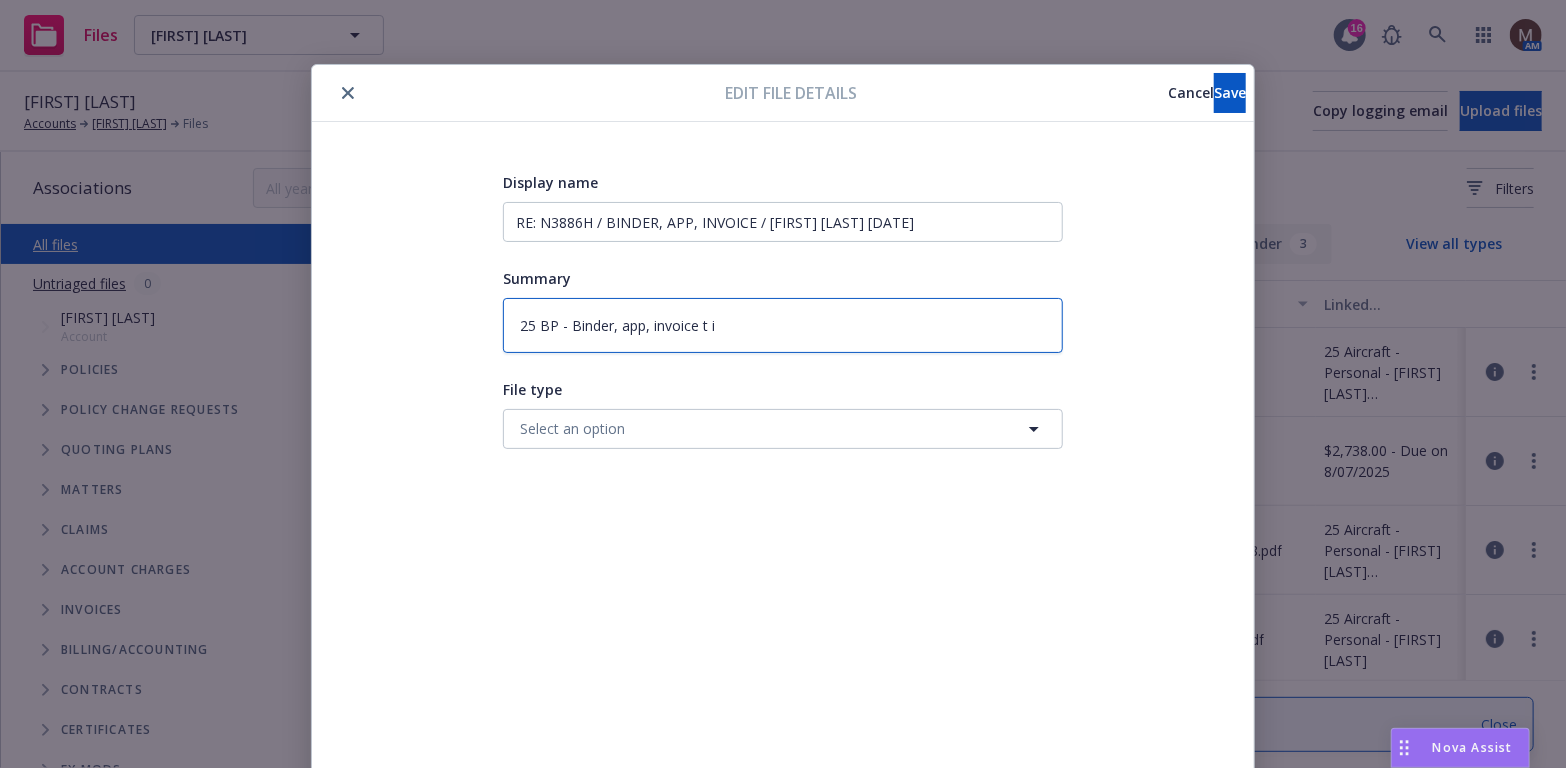 type on "25 BP - Binder, app, invoice t in" 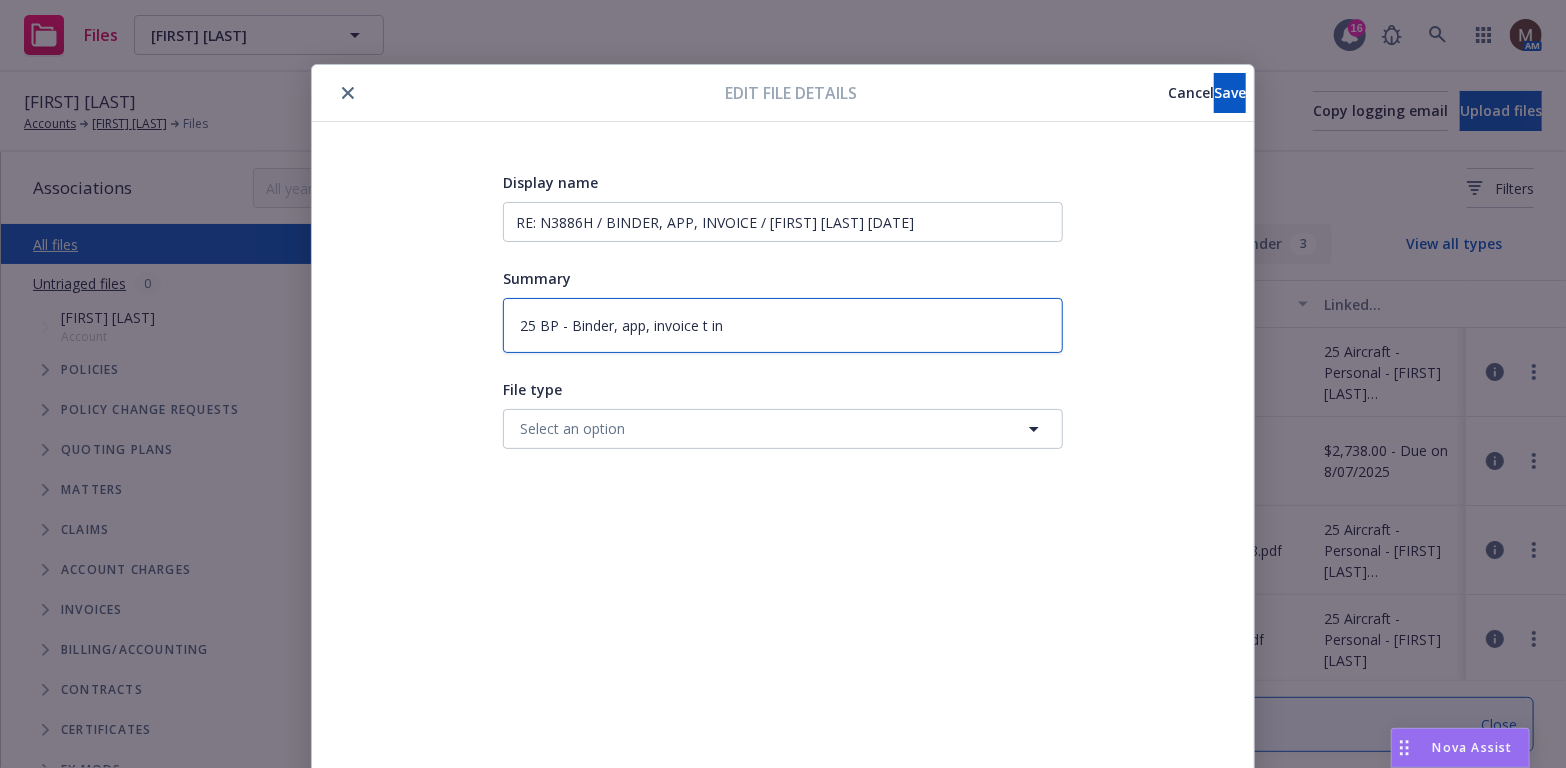 type on "25 BP - Binder, app, invoice t ins" 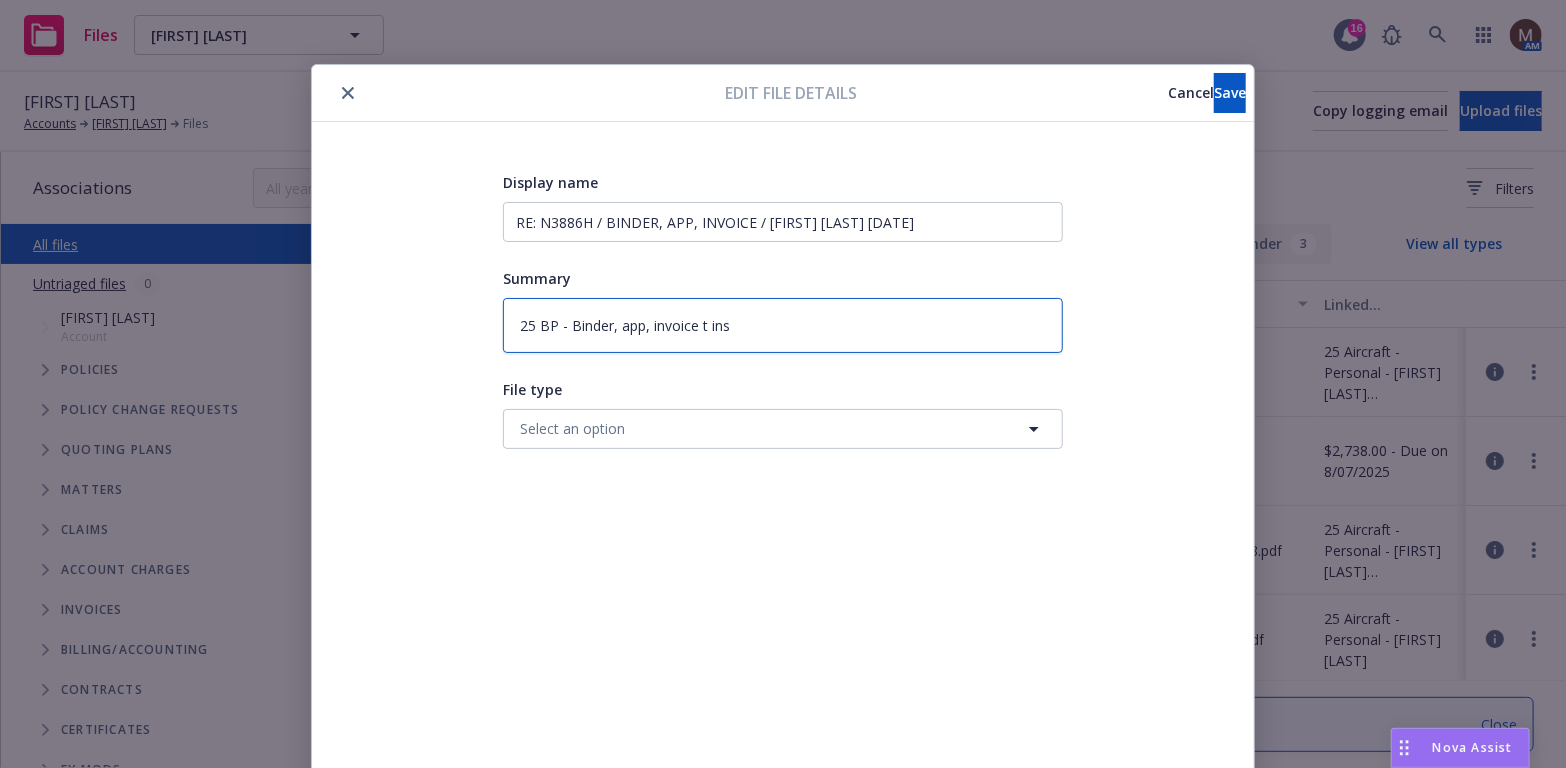 type on "25 BP - Binder, app, invoice t in" 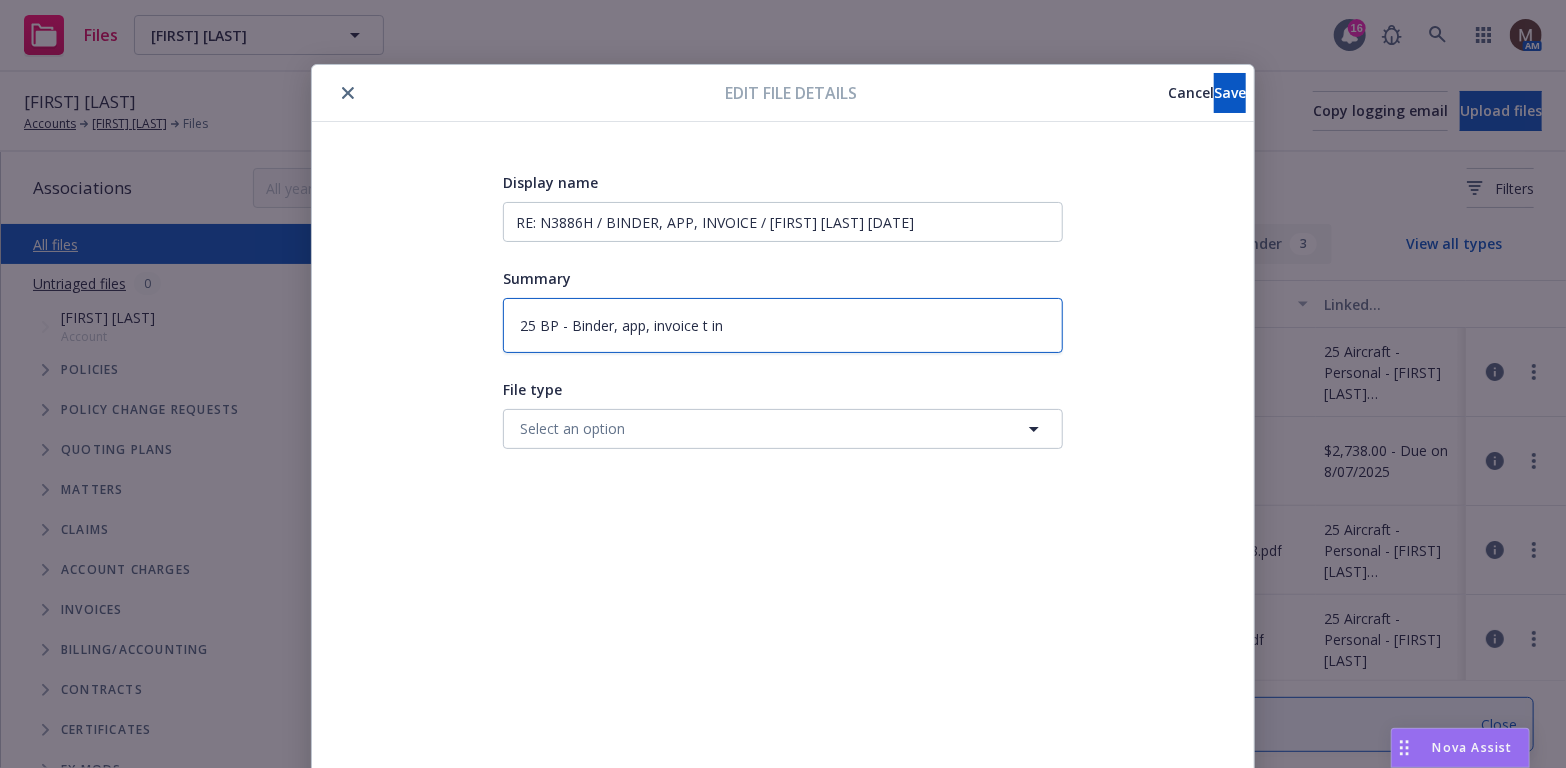 type on "25 BP - Binder, app, invoice t i" 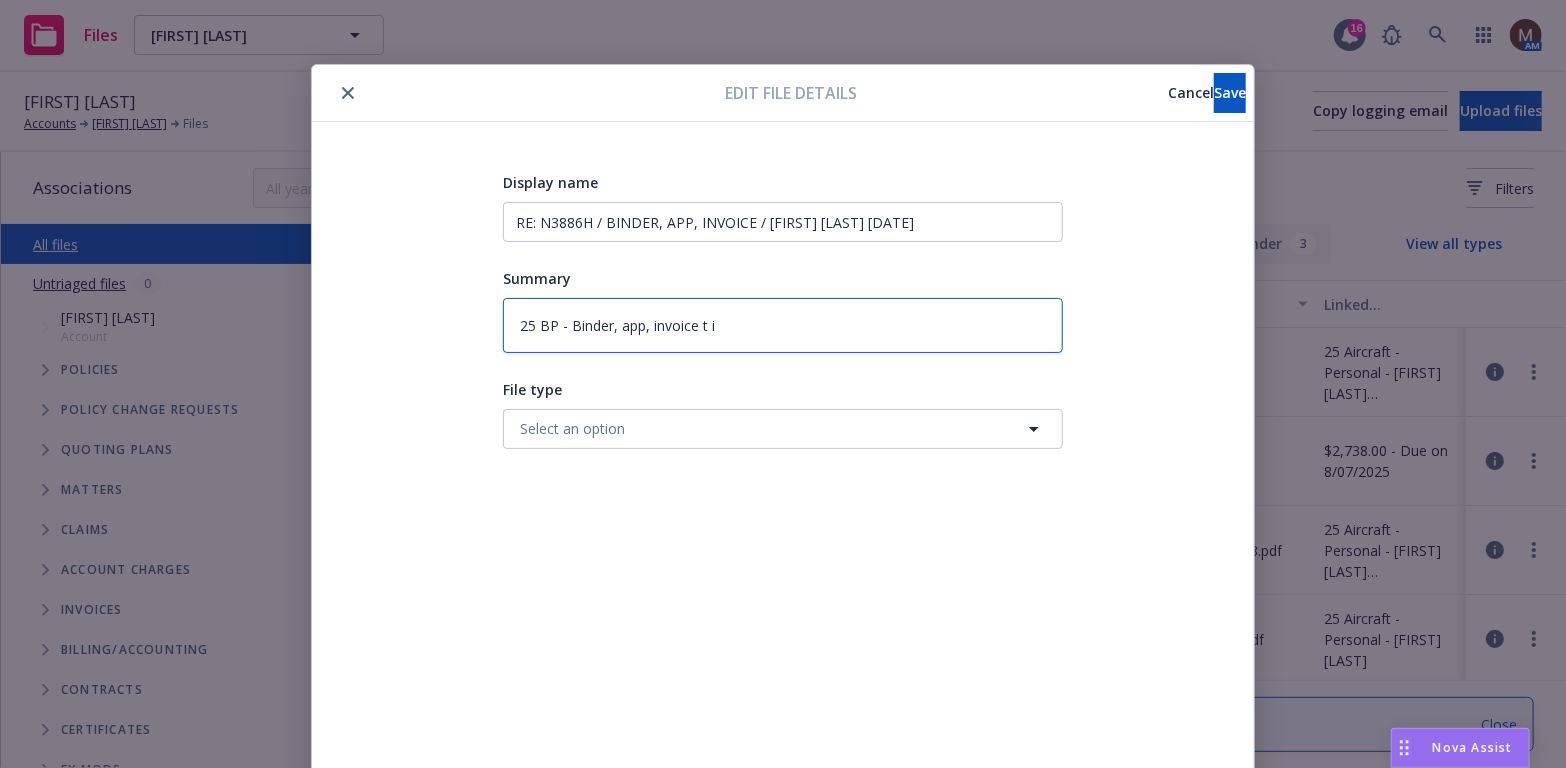 type on "25 BP - Binder, app, invoice t" 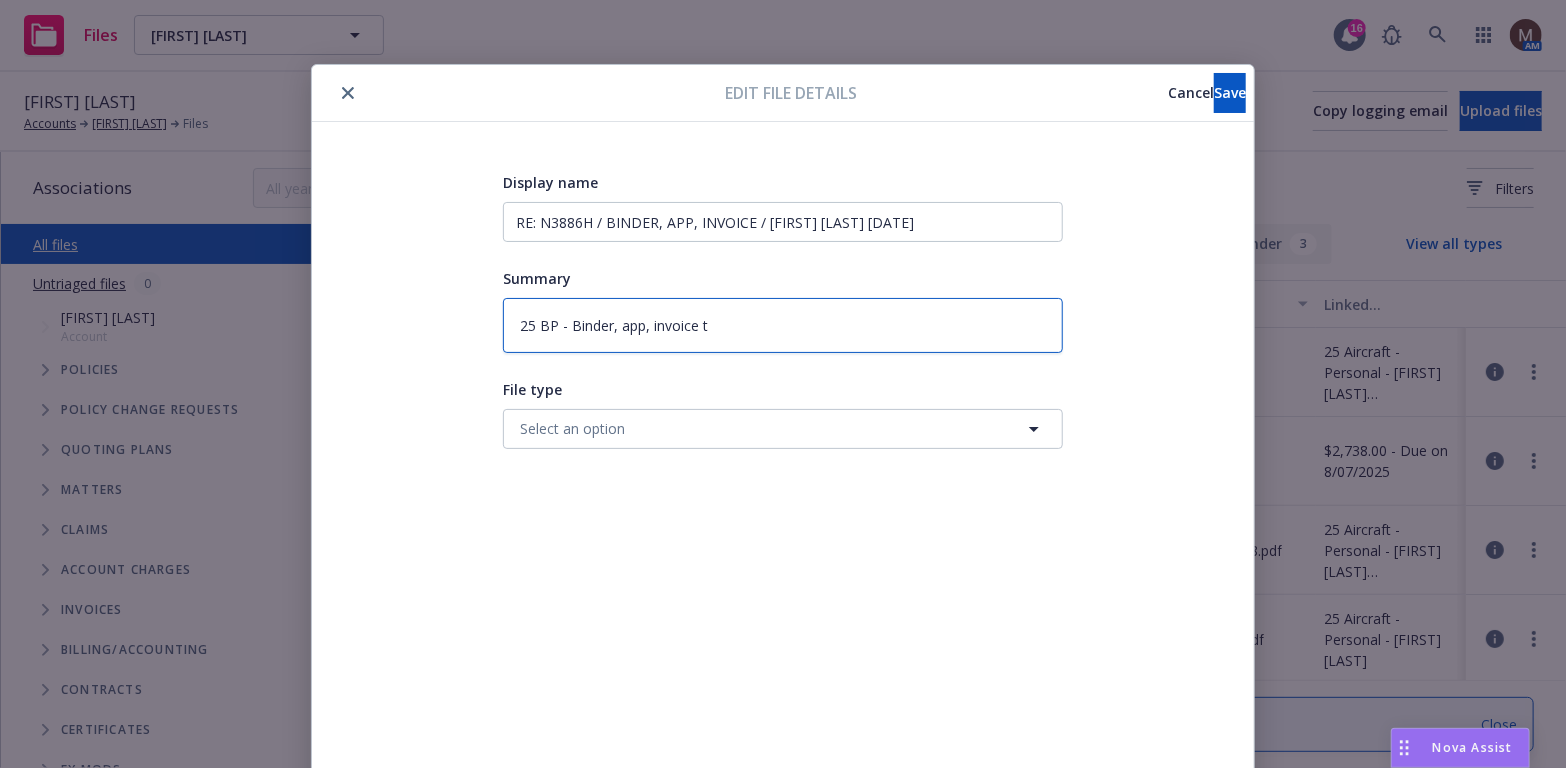 type on "25 BP - Binder, app, invoice t" 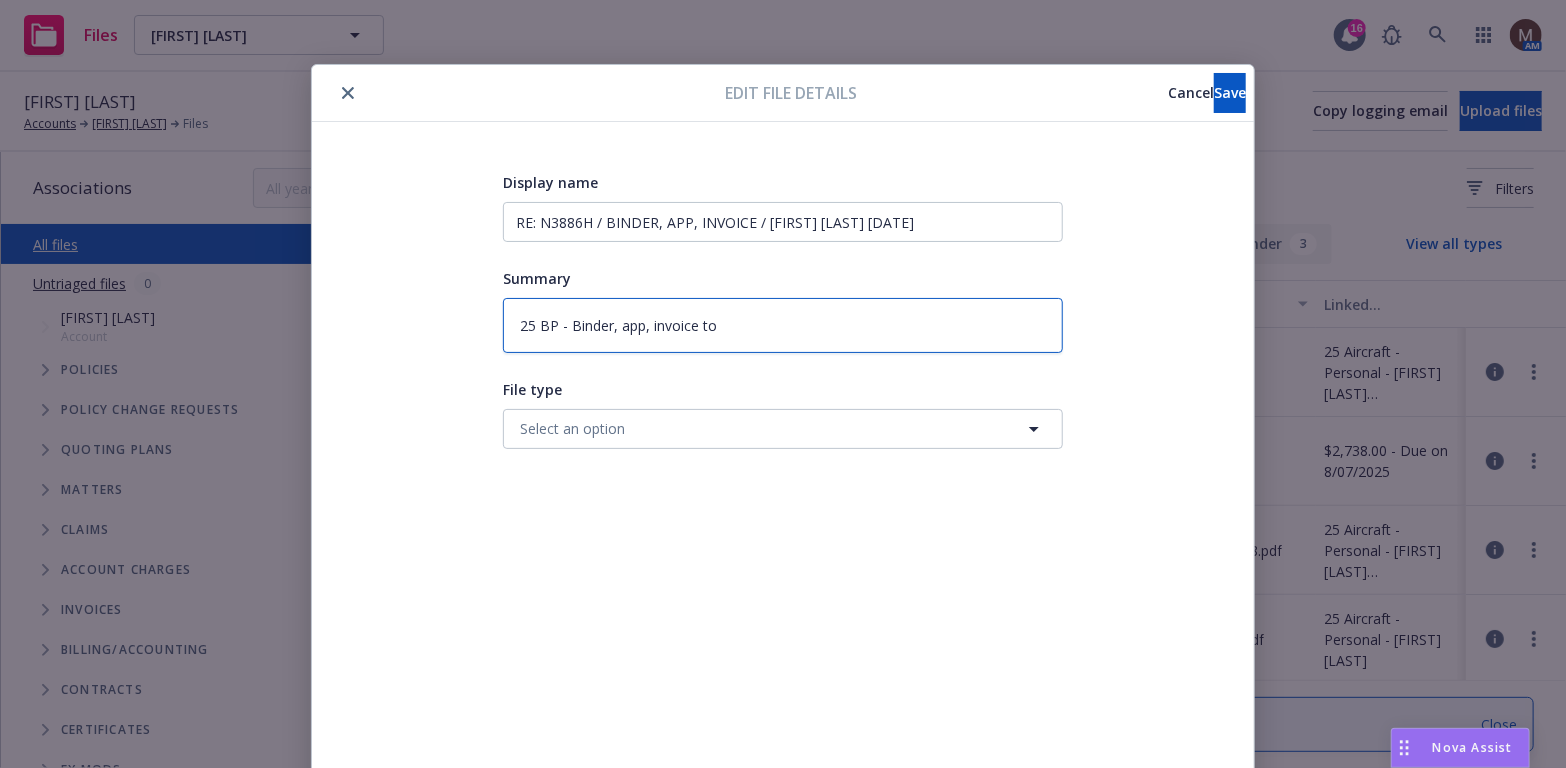 type on "25 BP - Binder, app, invoice to" 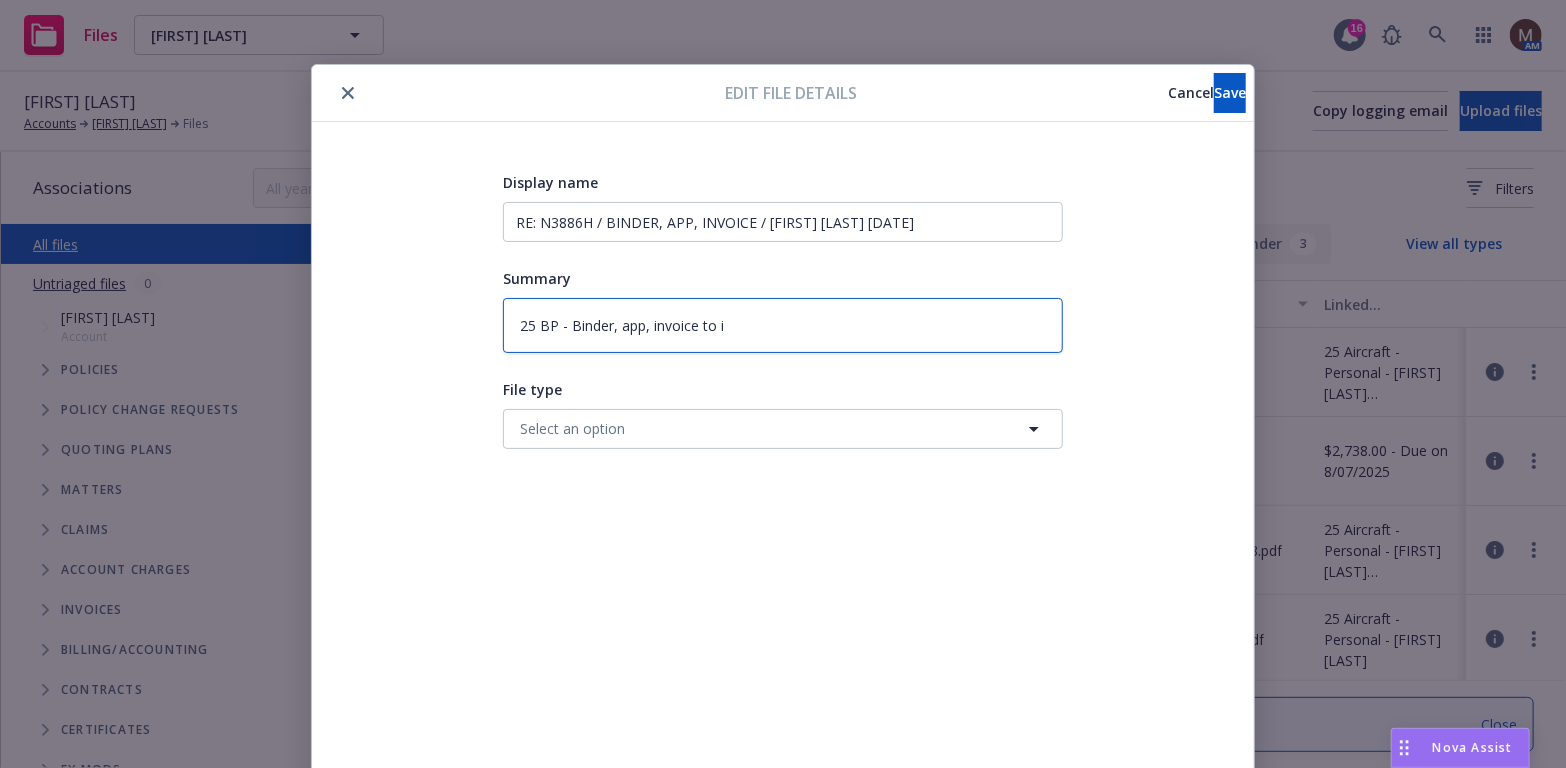 type on "25 BP - Binder, app, invoice to in" 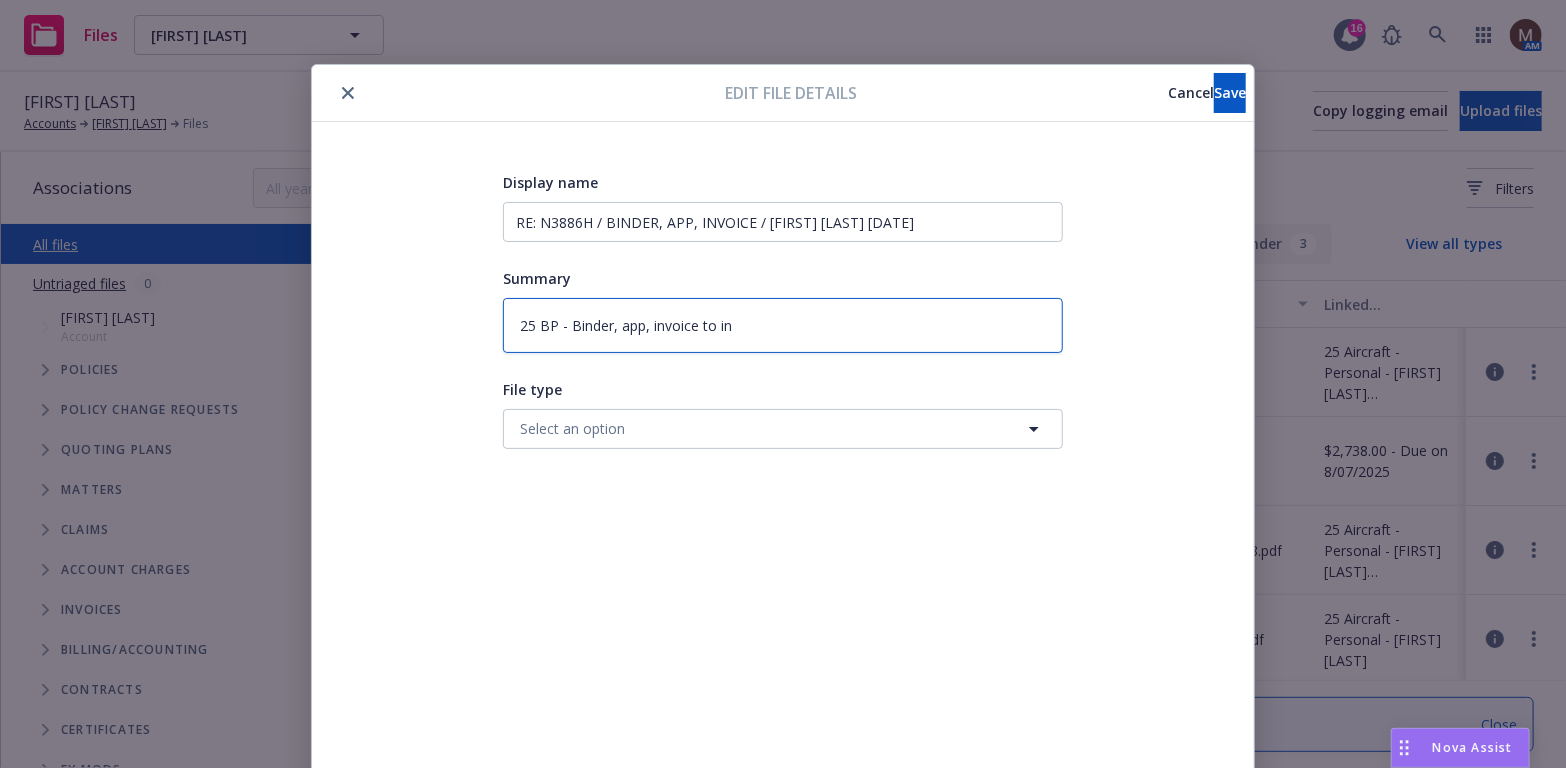 type on "25 BP - Binder, app, invoice to ins" 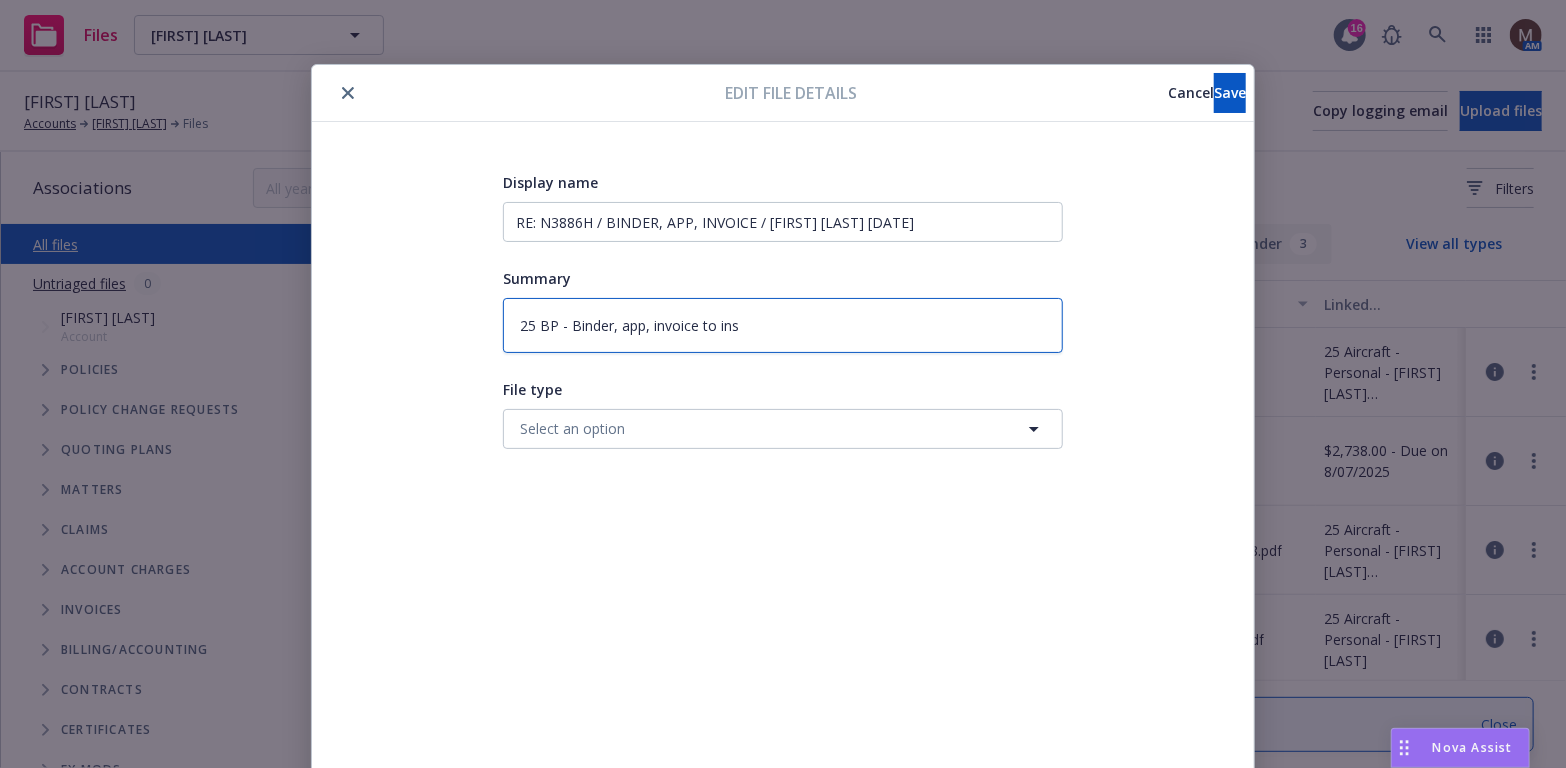 type on "25 BP - Binder, app, invoice to insu" 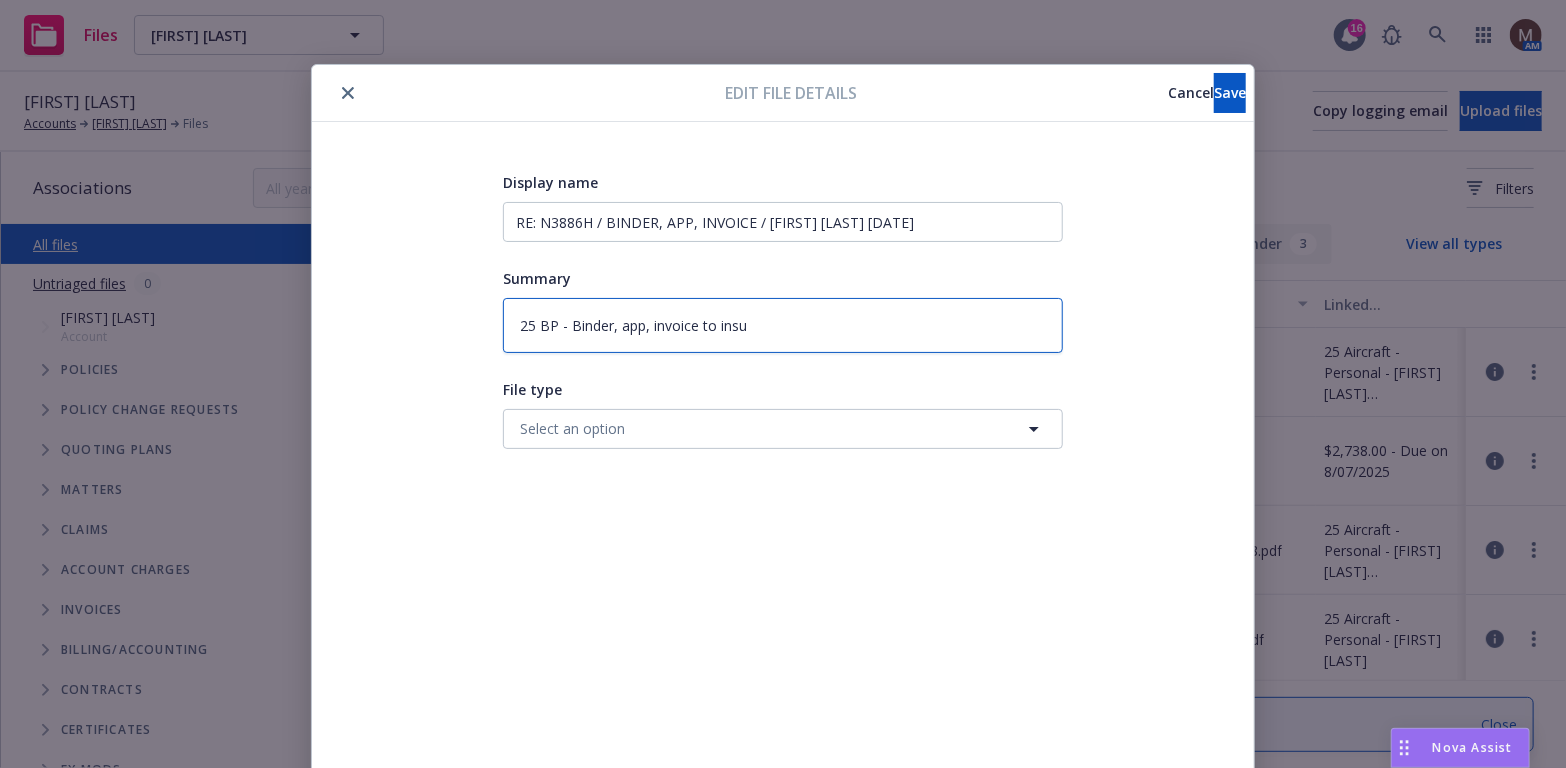 type on "25 BP - Binder, app, invoice to insur" 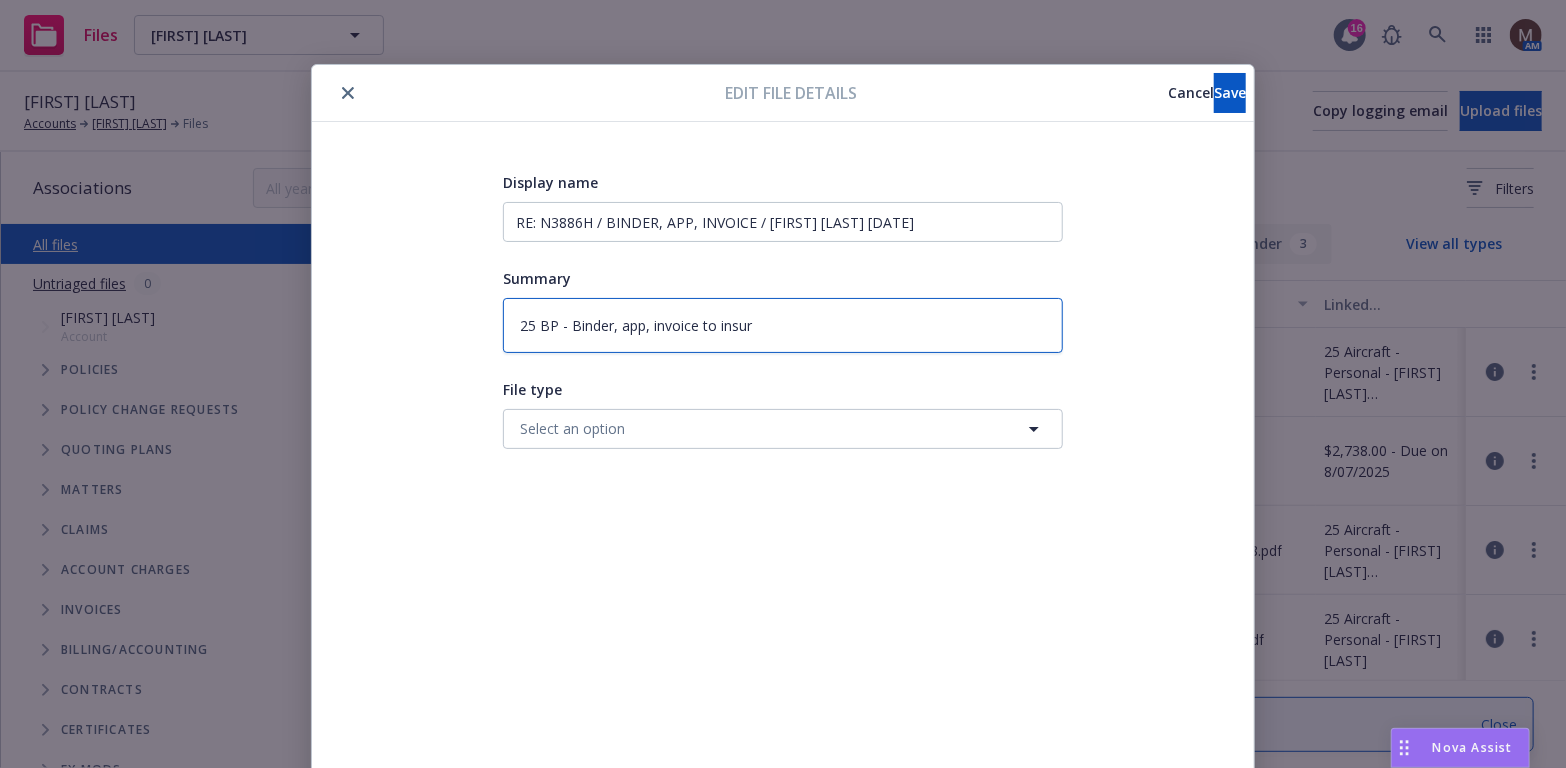 type on "25 BP - Binder, app, invoice to insure" 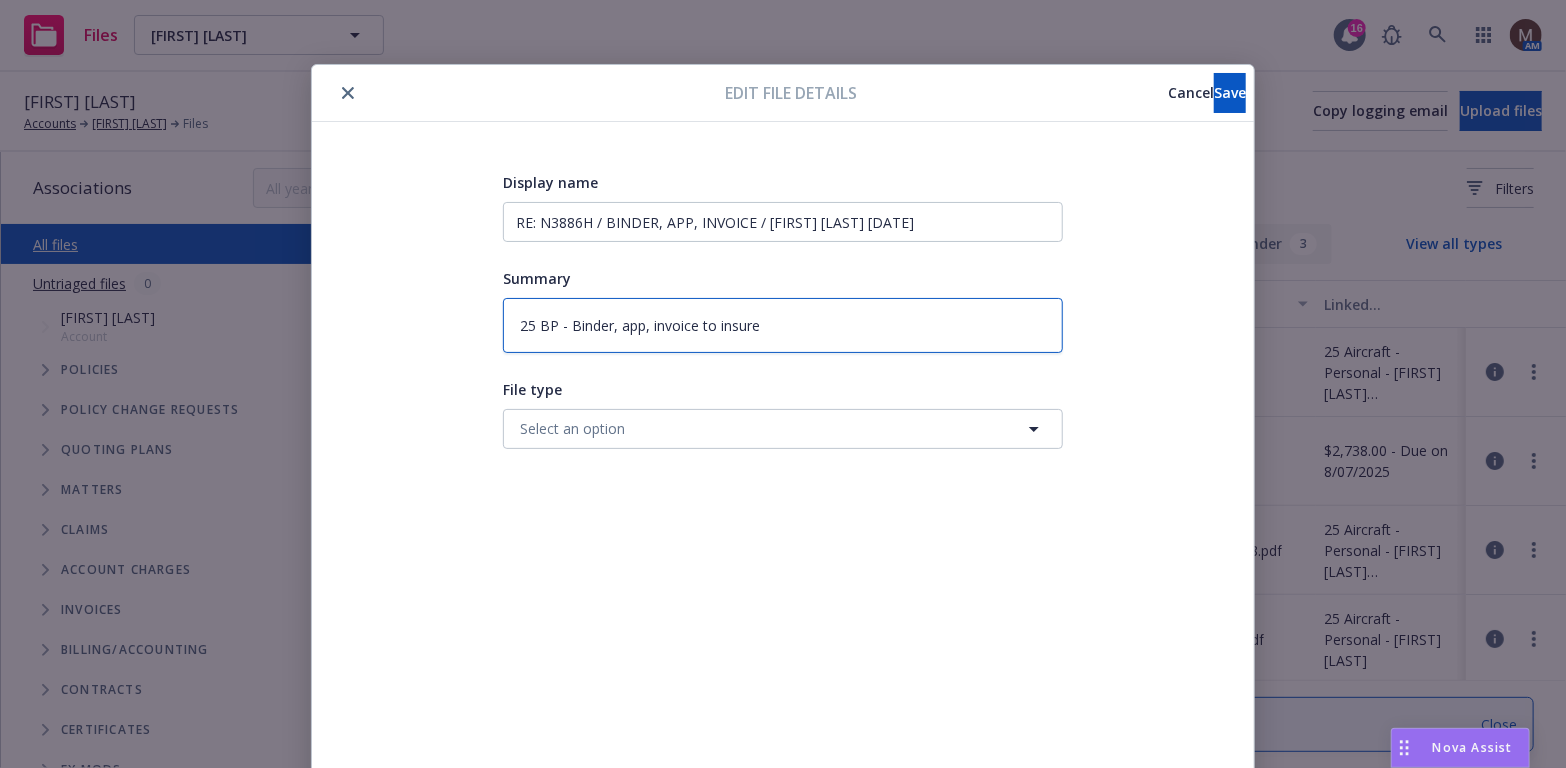 type on "25 BP - Binder, app, invoice to insured" 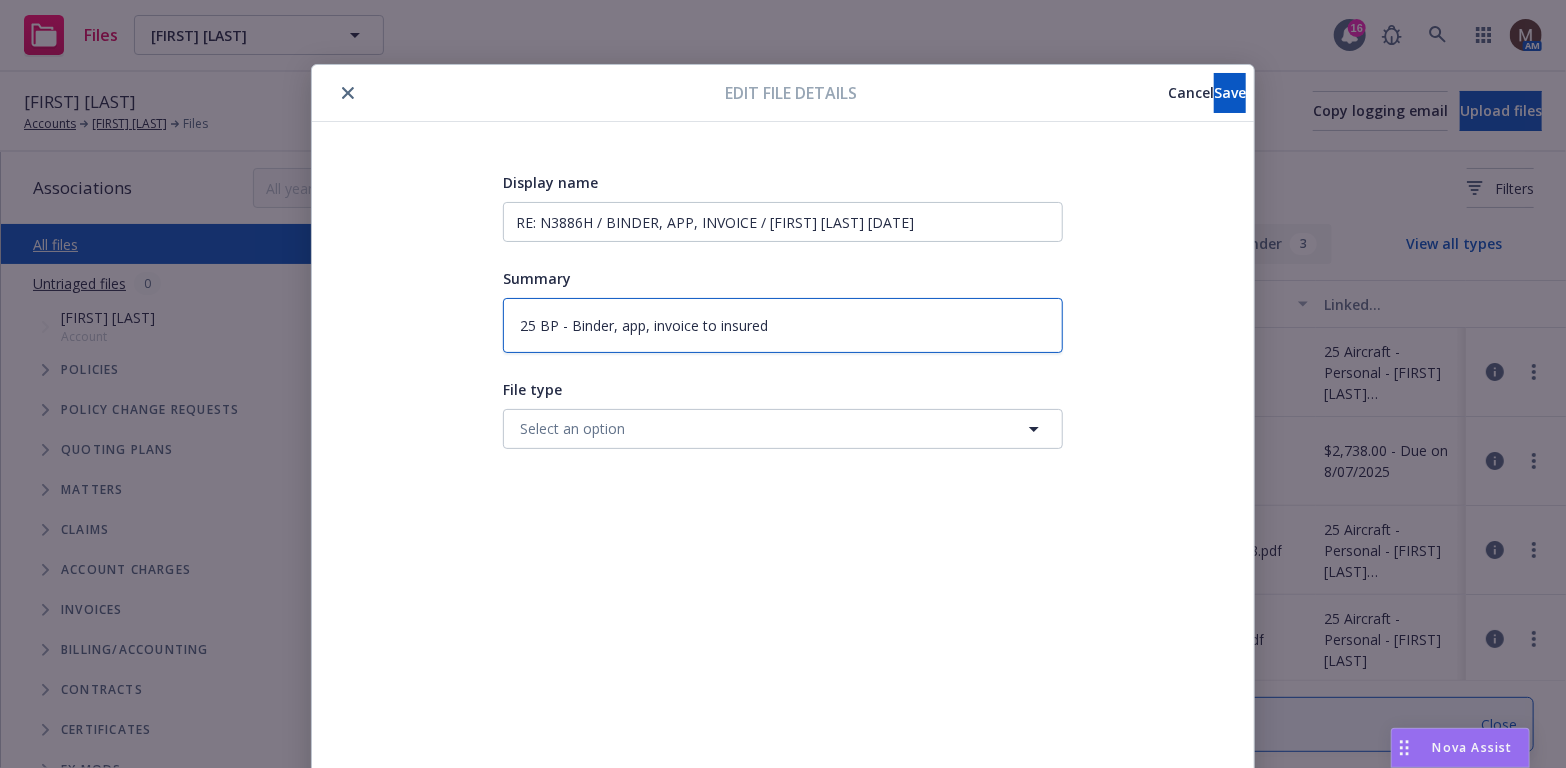 type on "25 BP - Binder, app, invoice to insured" 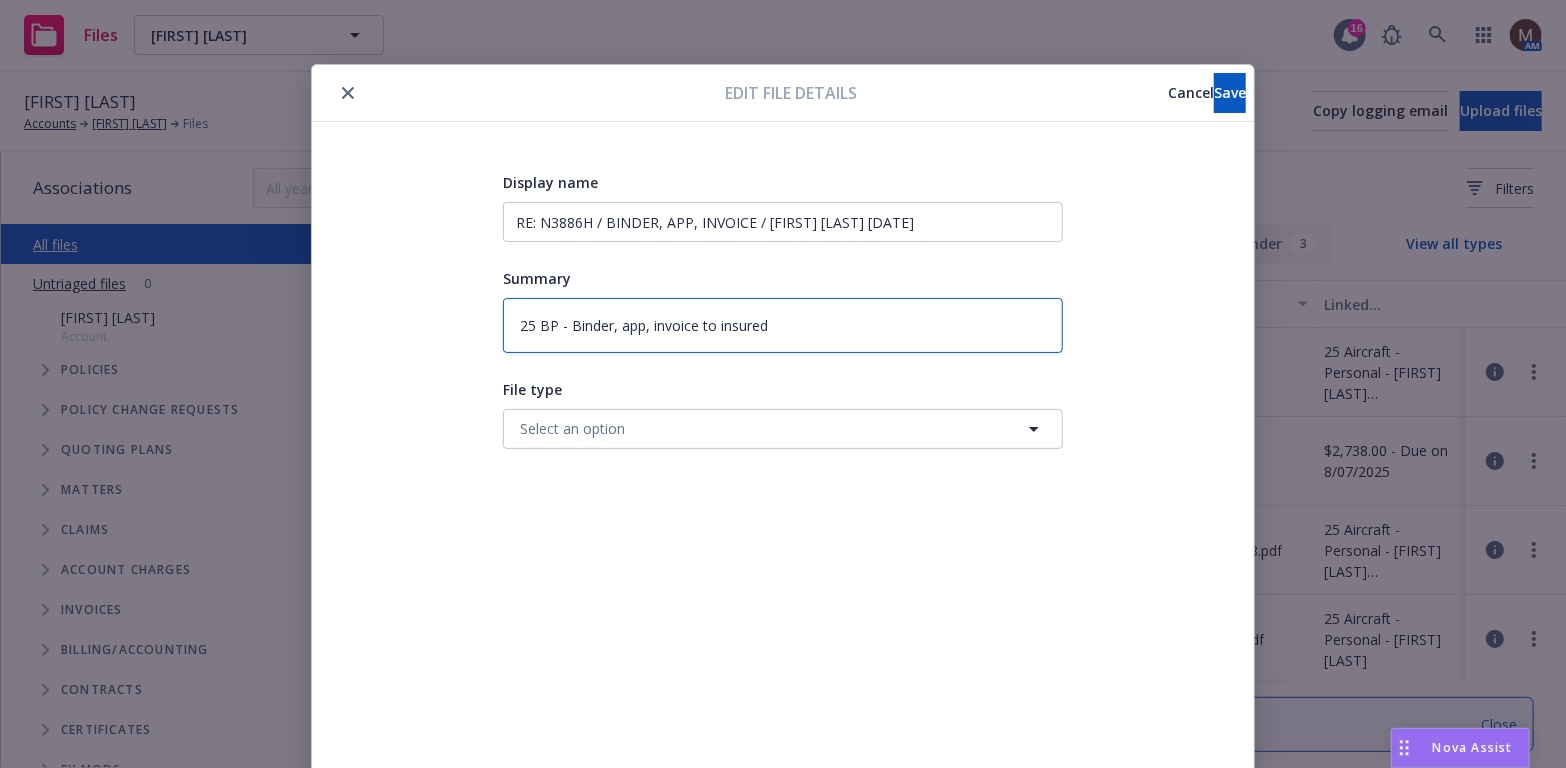 type on "x" 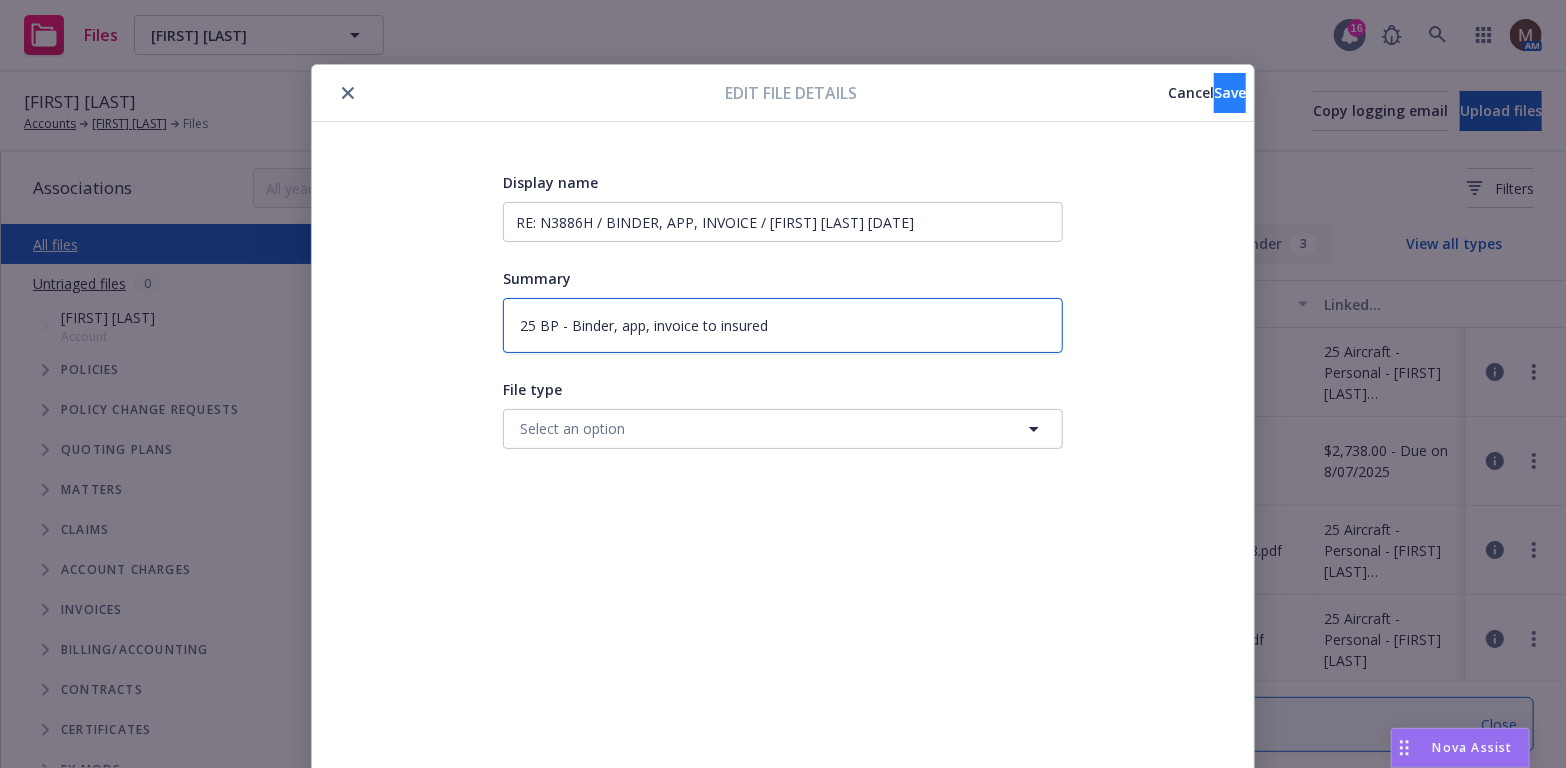 type on "25 BP - Binder, app, invoice to insured" 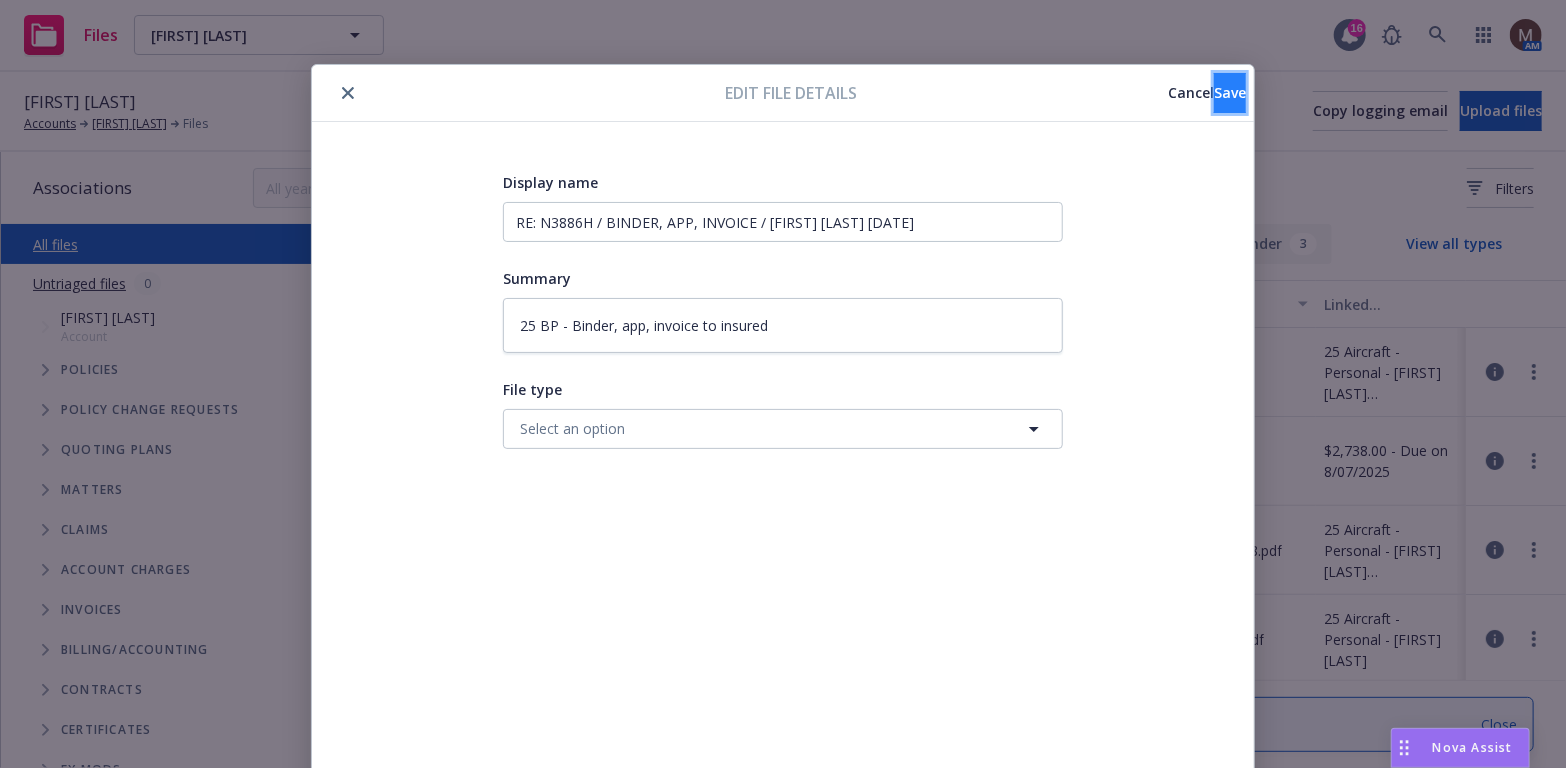 click on "Save" at bounding box center (1230, 92) 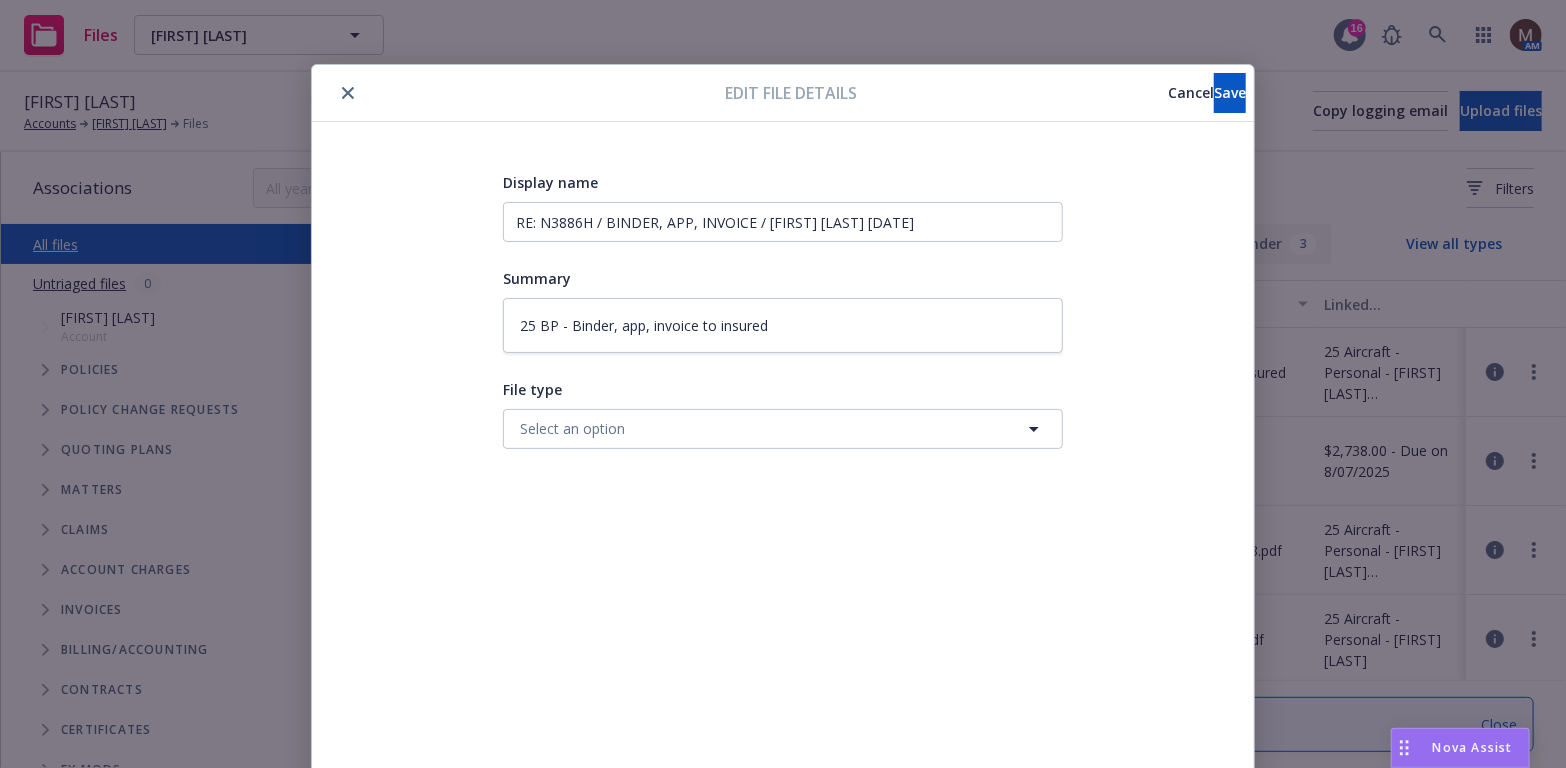 type on "x" 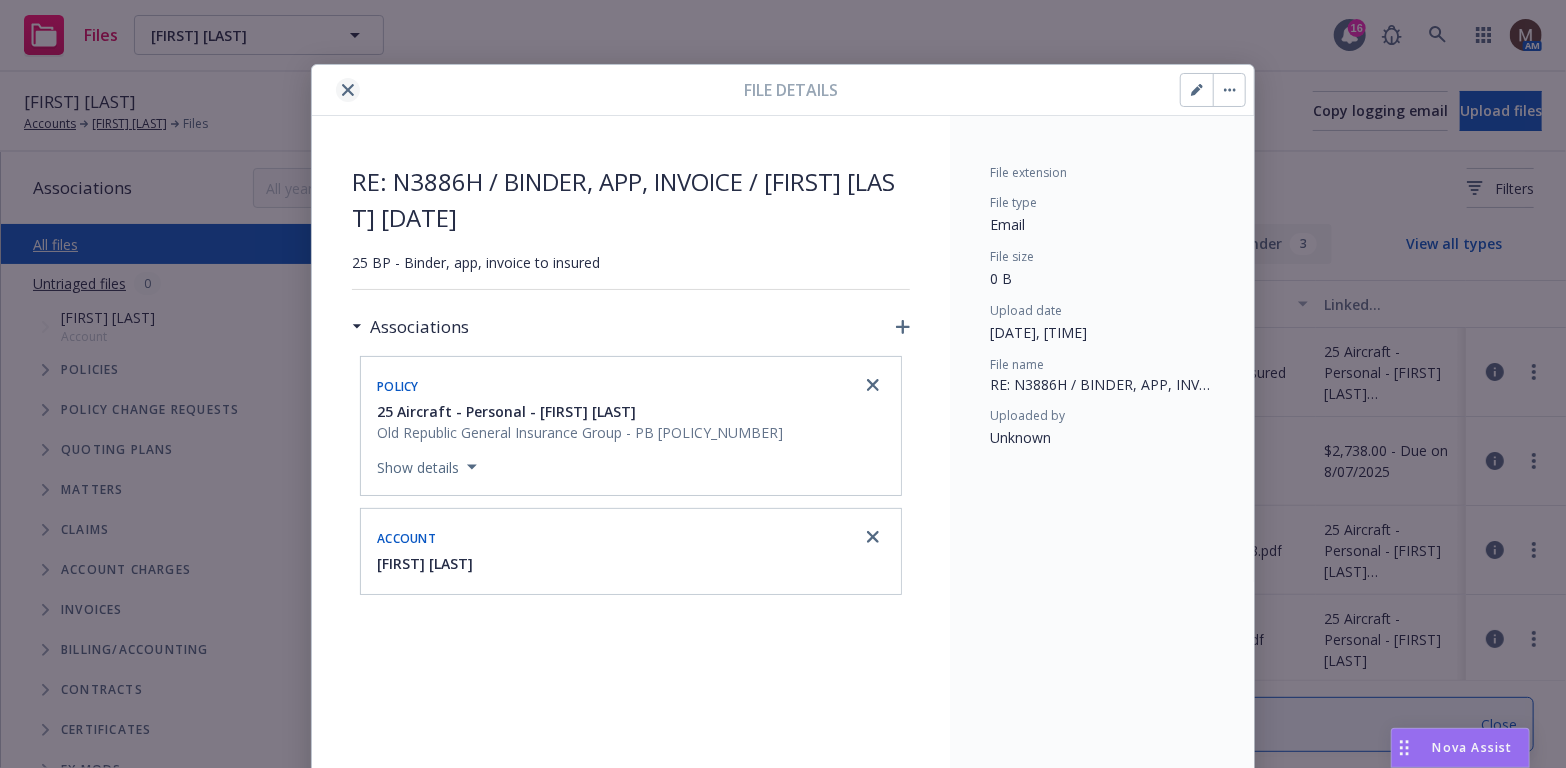 click 